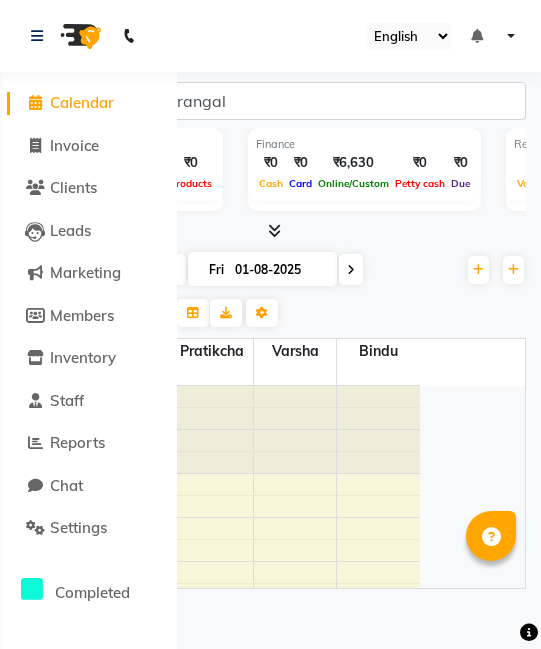 scroll, scrollTop: 0, scrollLeft: 0, axis: both 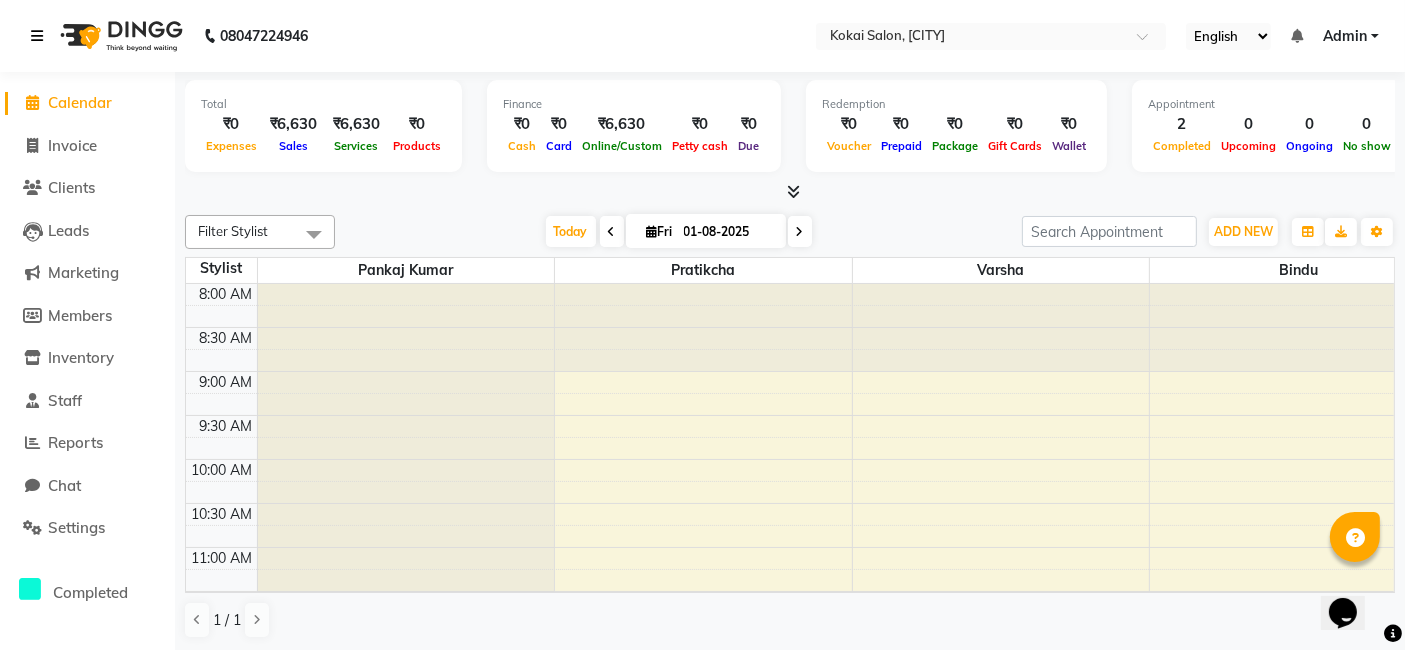click at bounding box center (37, 36) 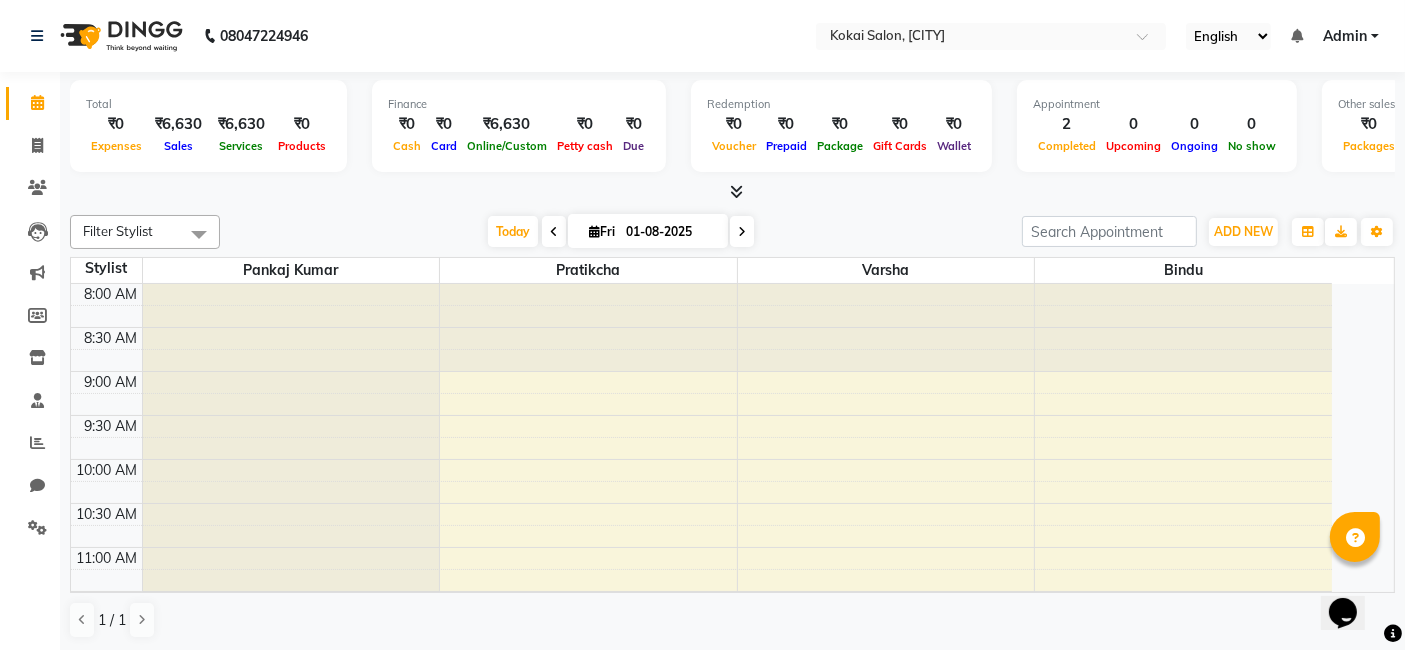 click on "08047224946" 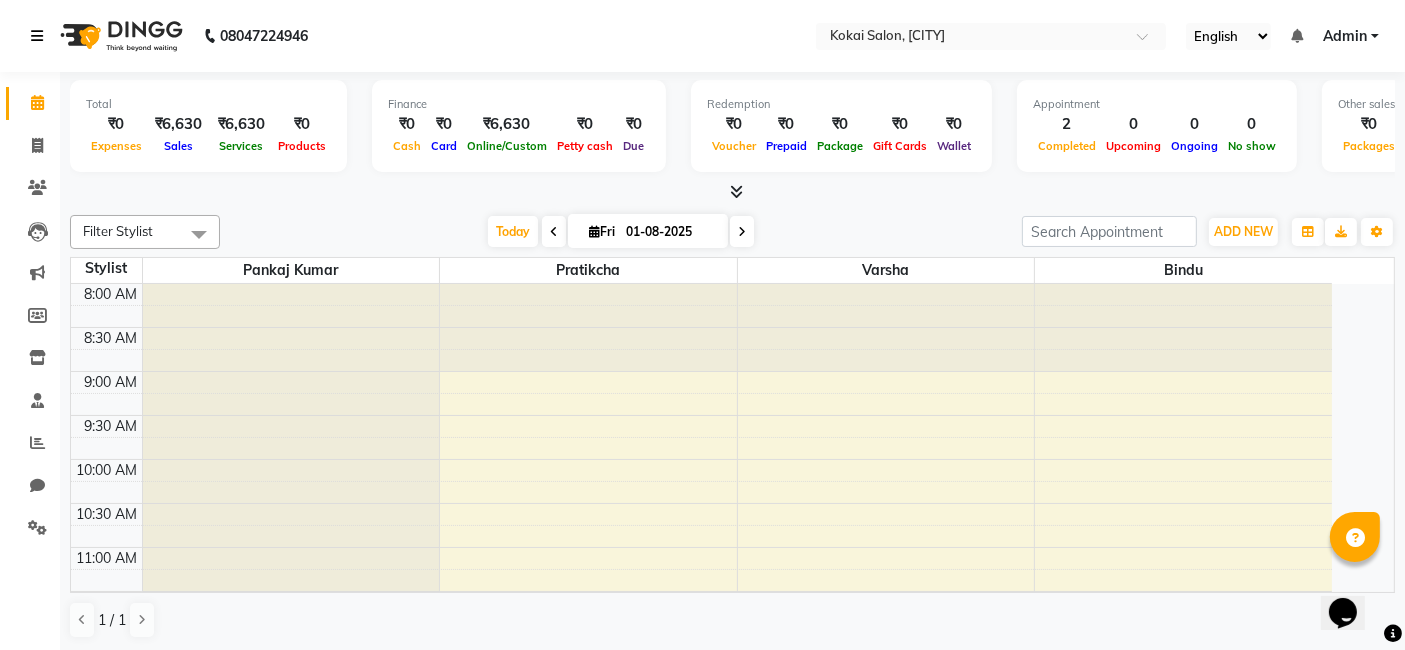 click at bounding box center [37, 36] 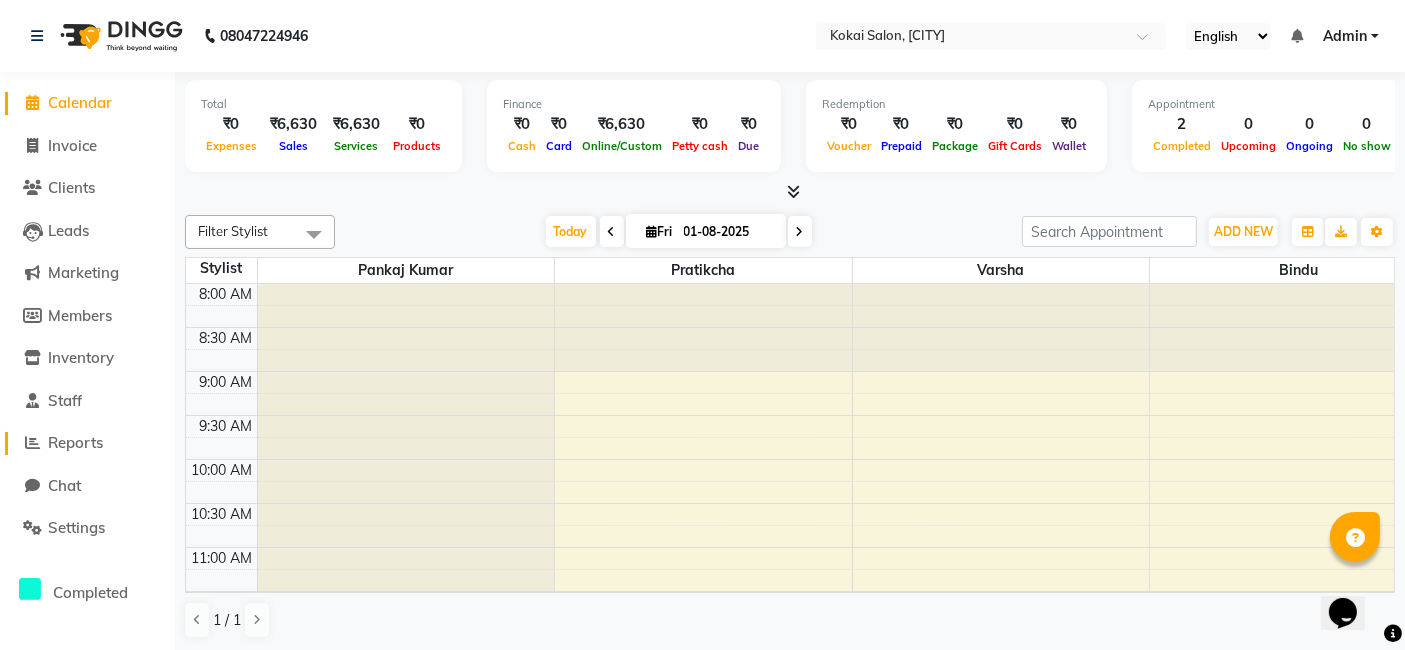 click on "Reports" 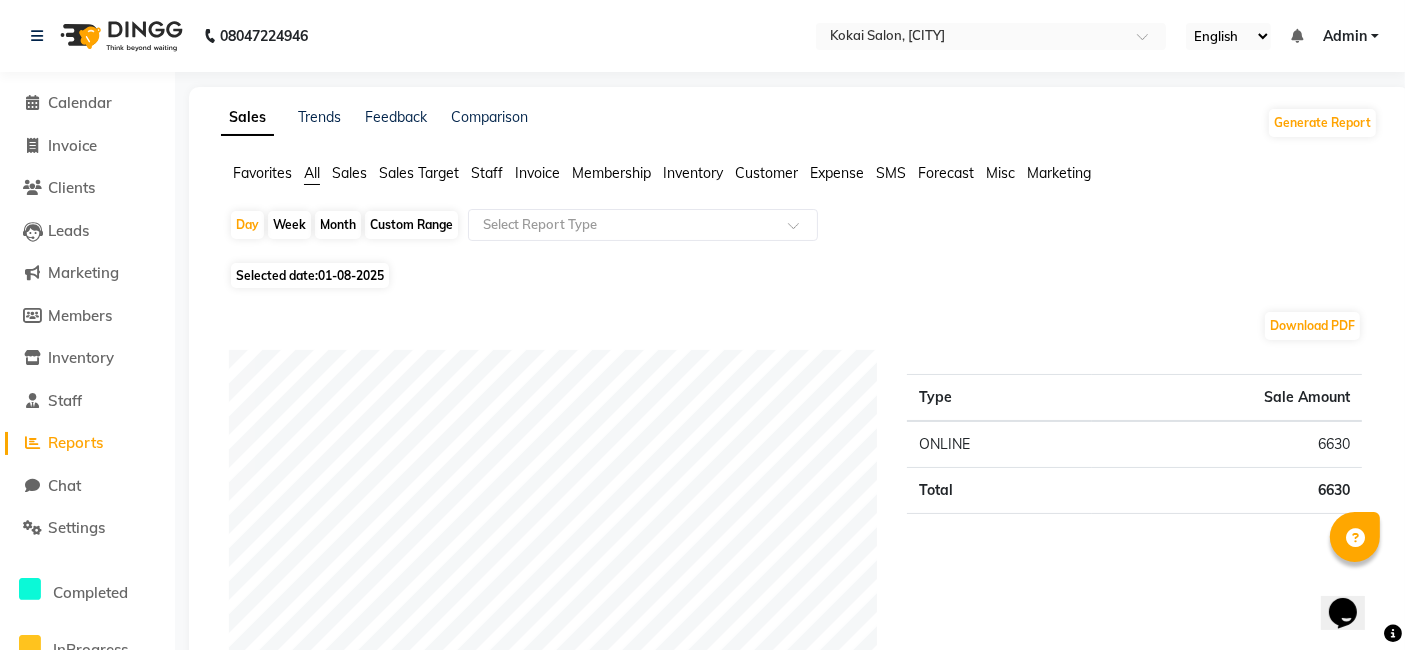 click on "Month" 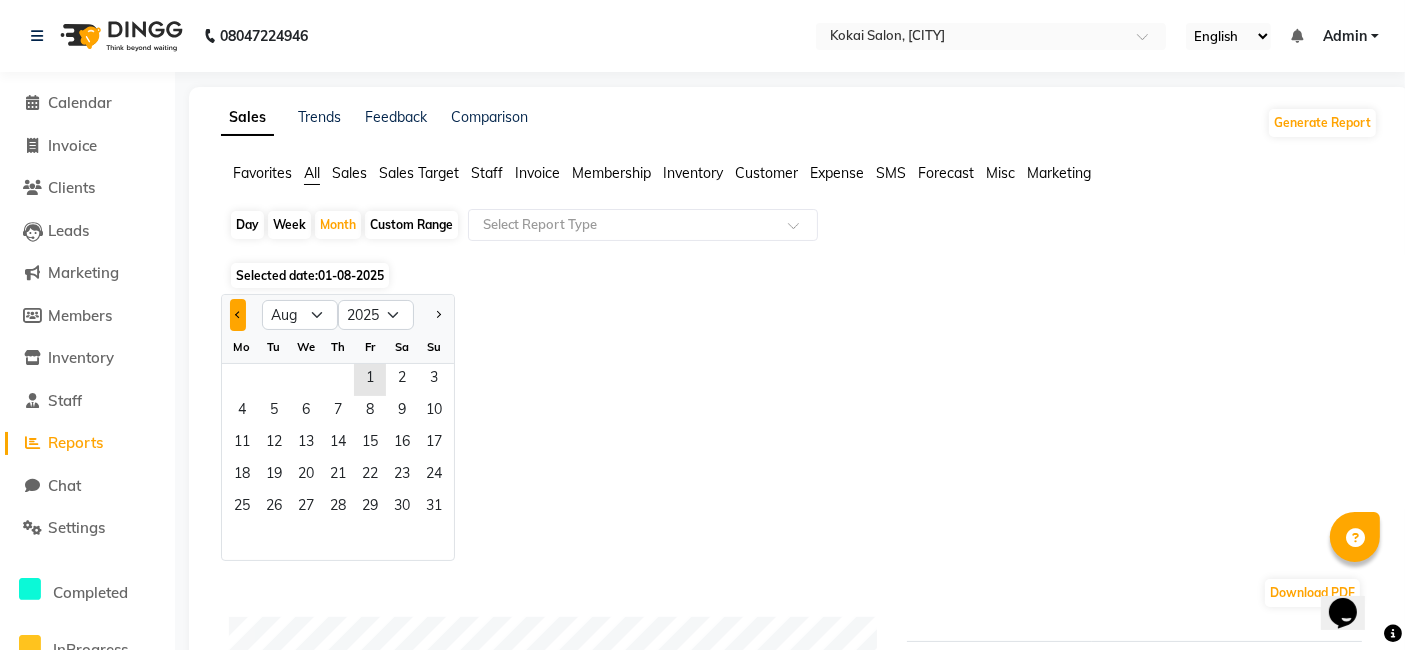 click 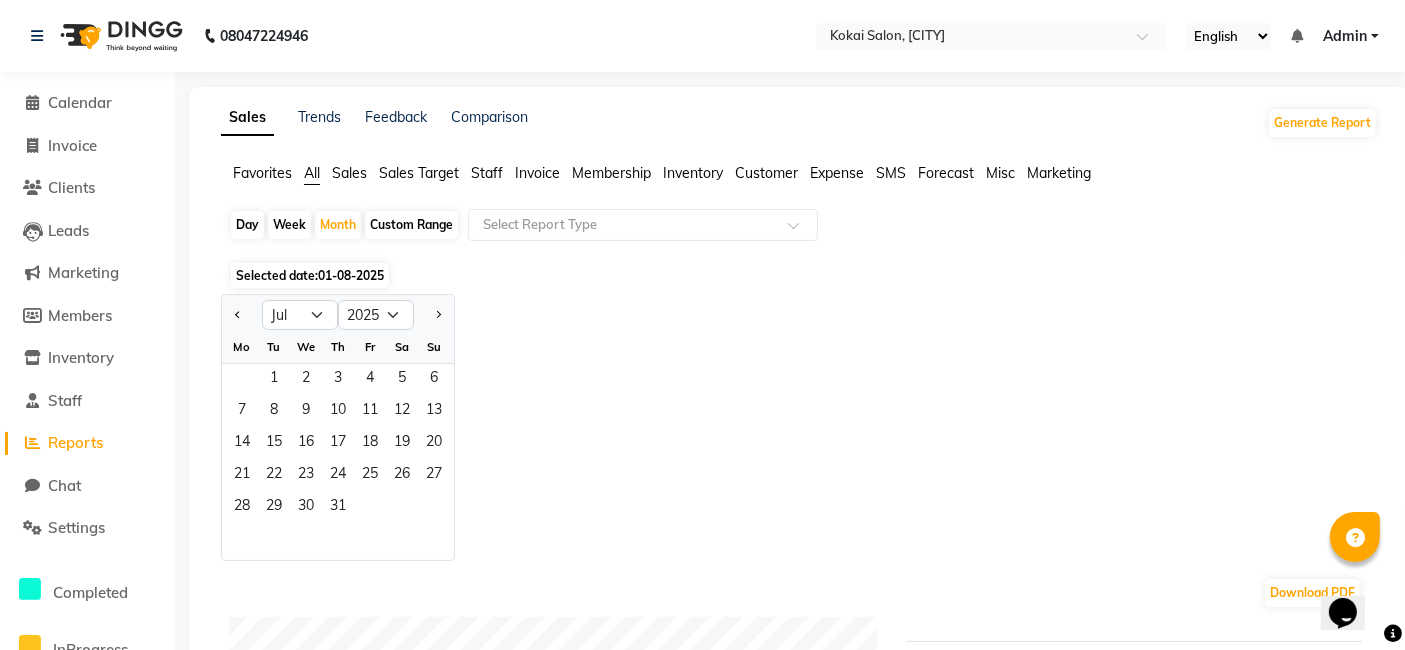 click on "Day" 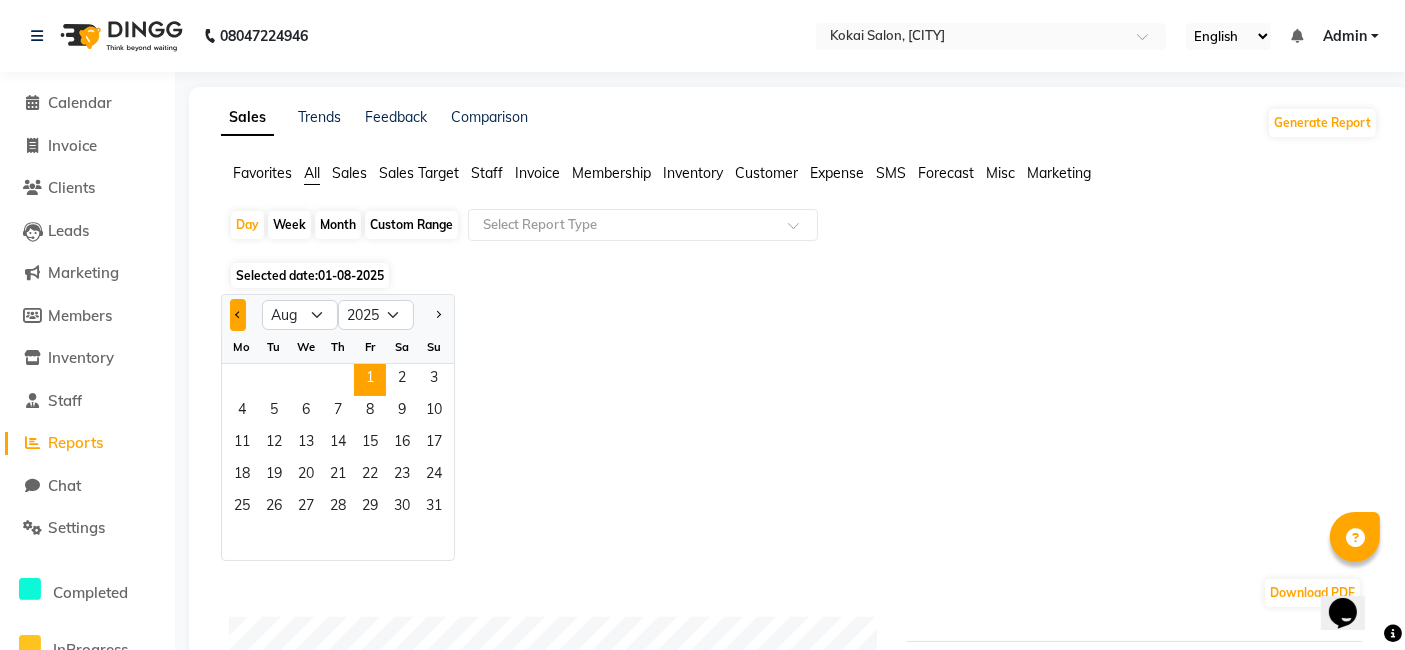 click 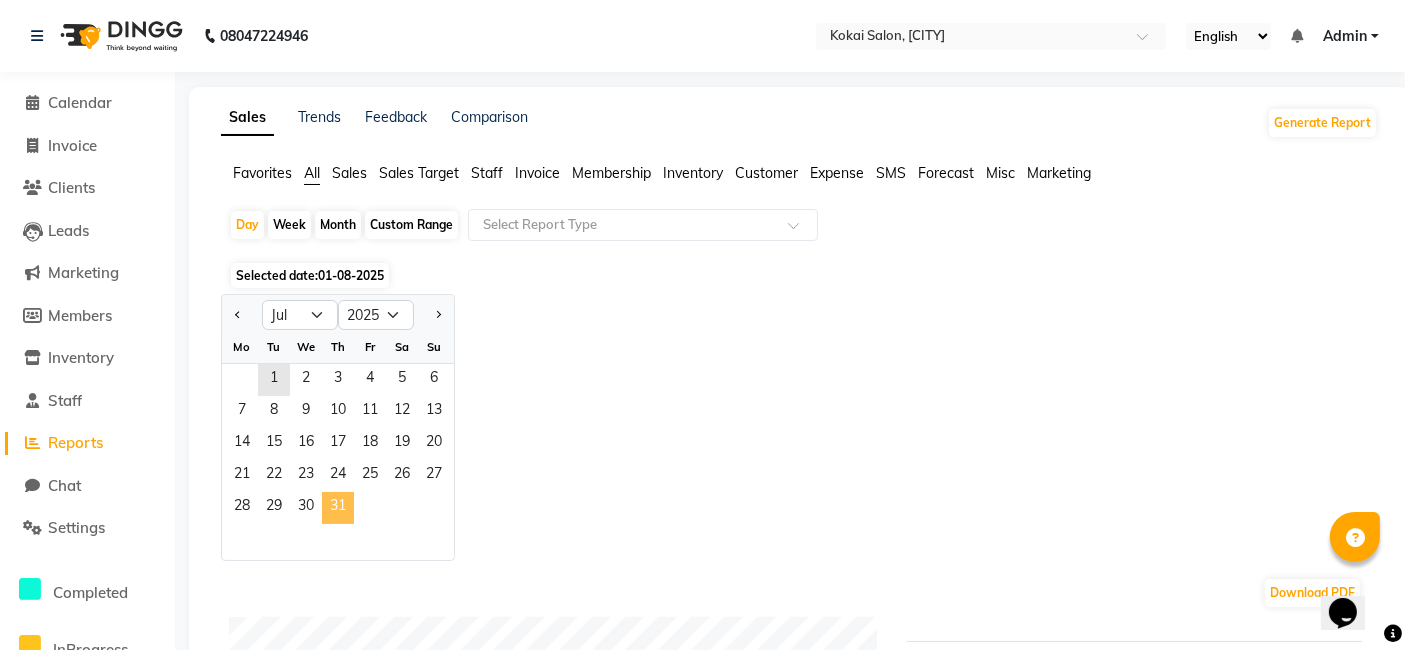 click on "31" 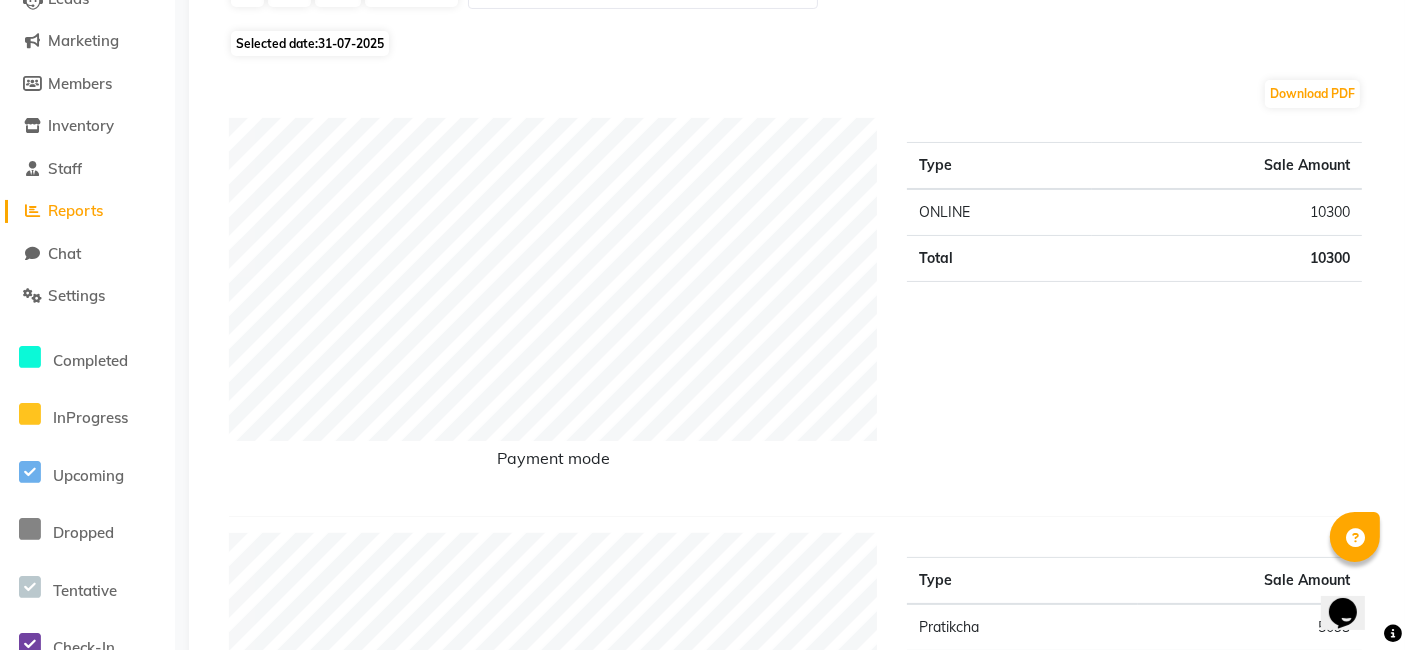 scroll, scrollTop: 0, scrollLeft: 0, axis: both 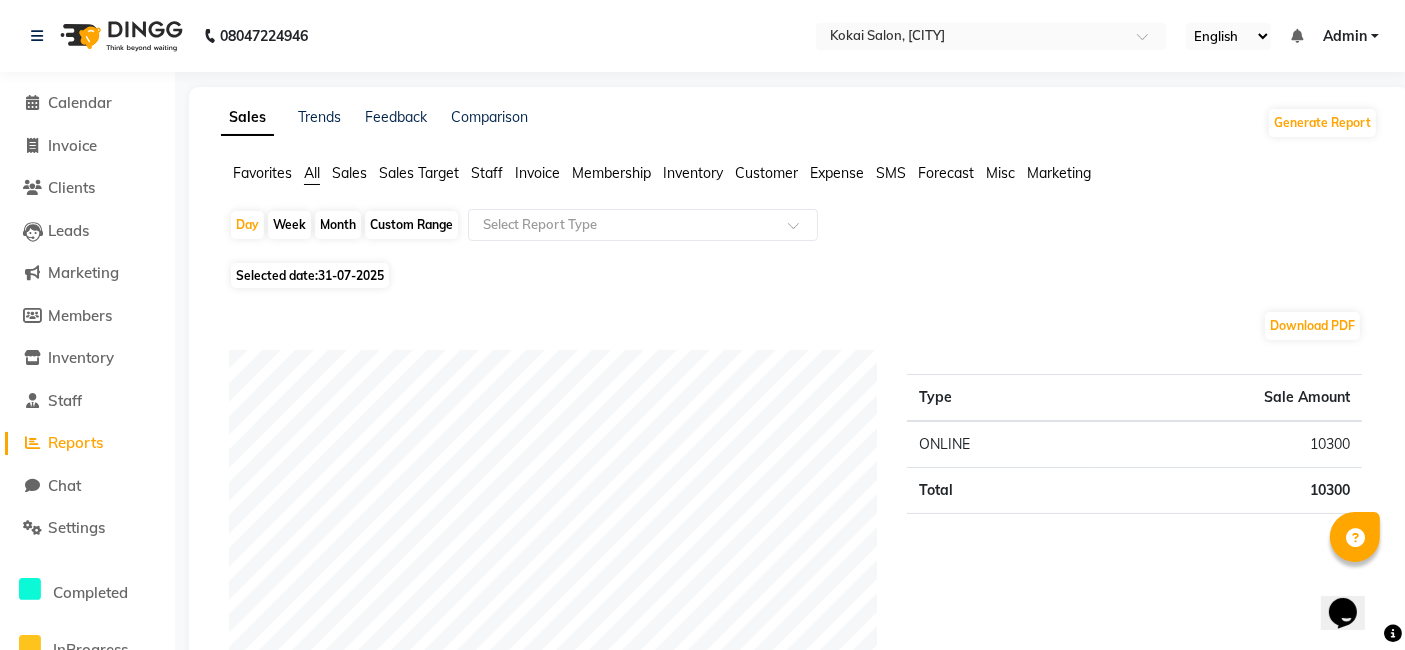 click on "Staff" 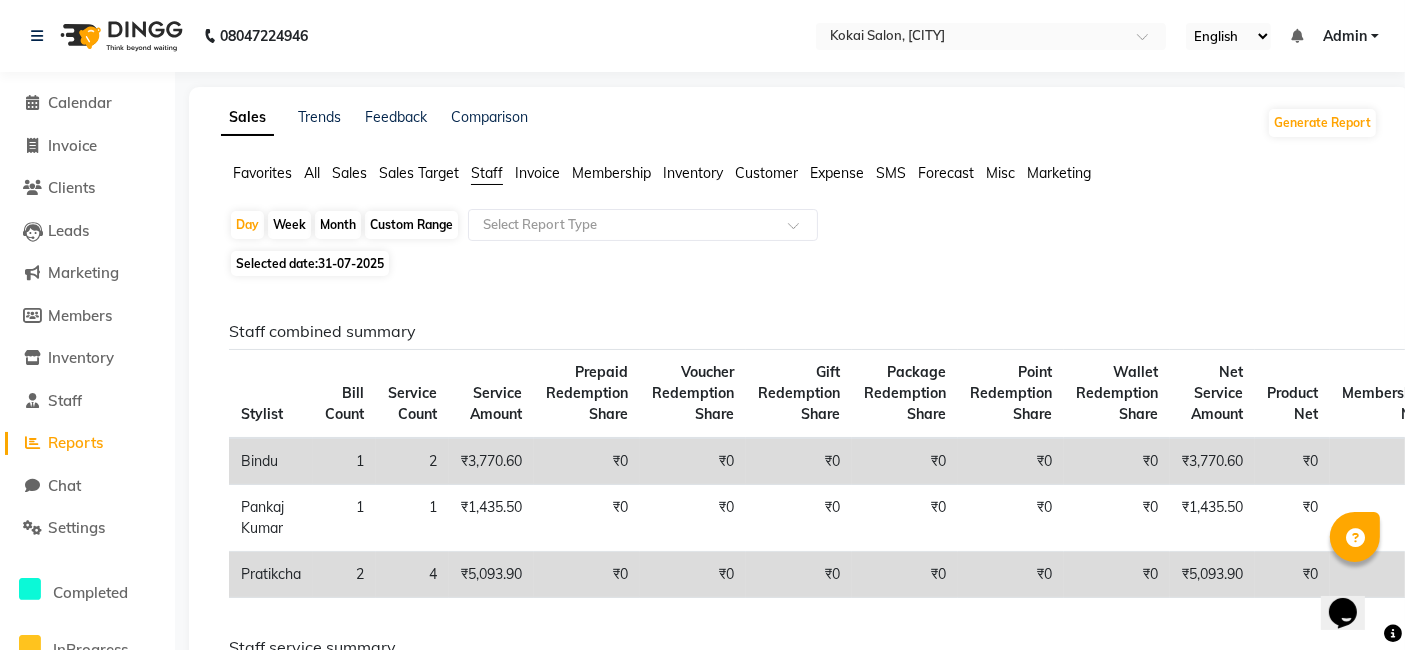 click on "Month" 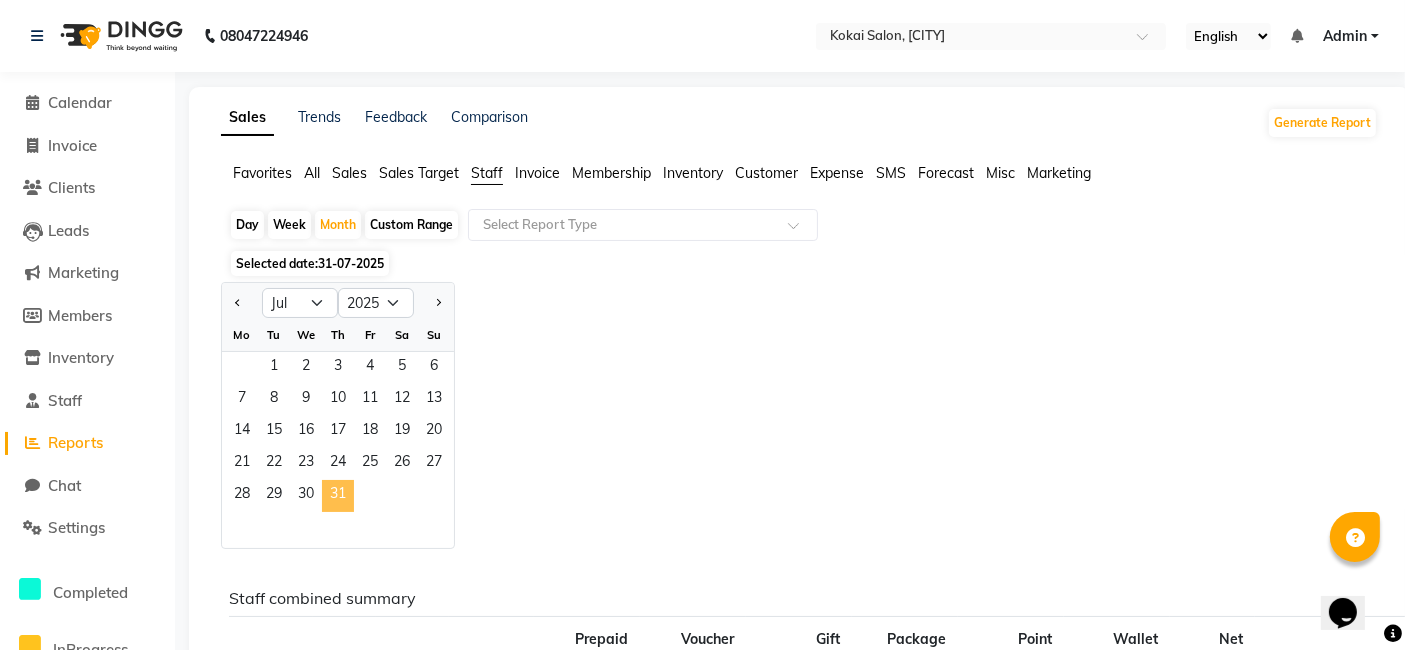 click on "31" 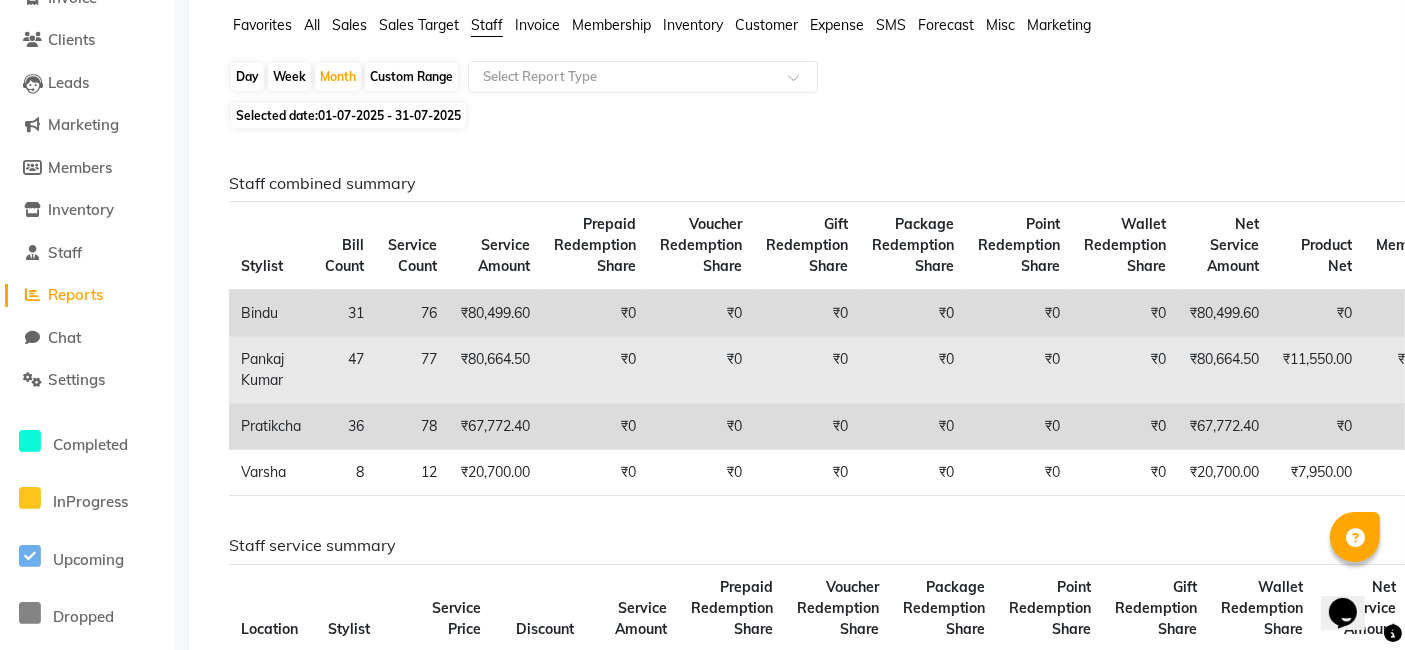 scroll, scrollTop: 6, scrollLeft: 0, axis: vertical 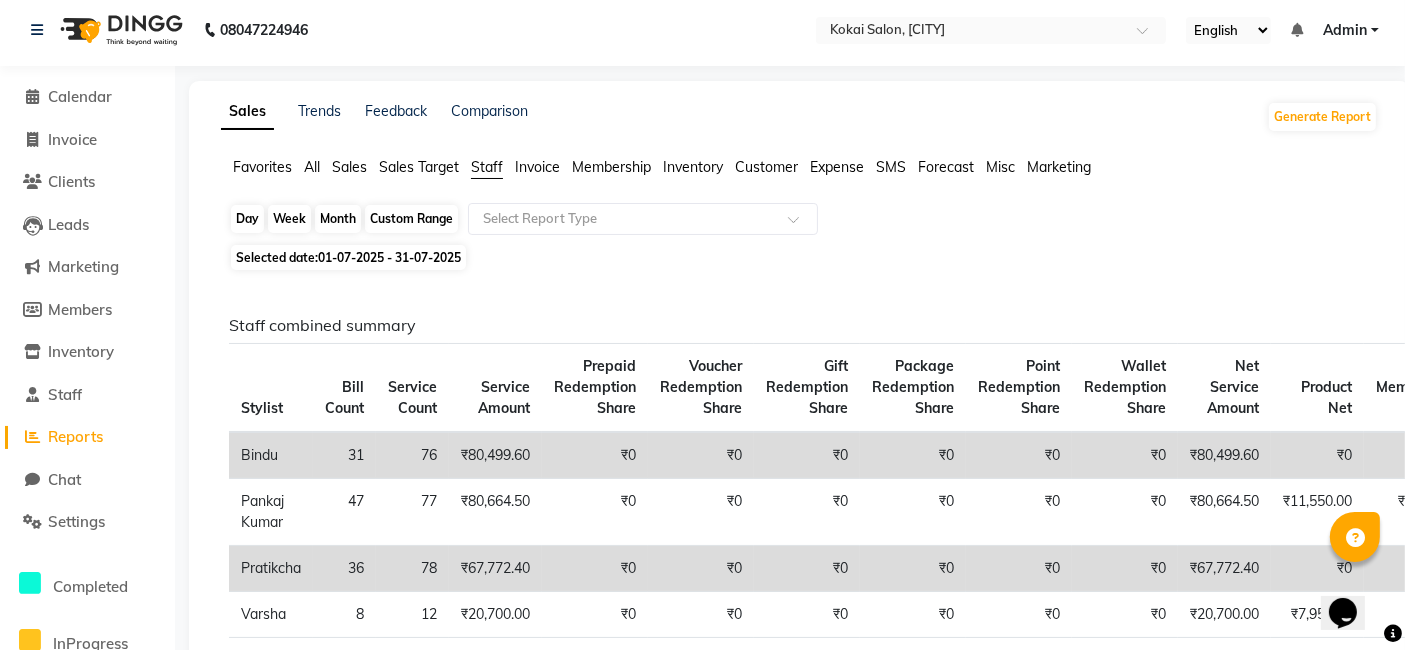click on "Month" 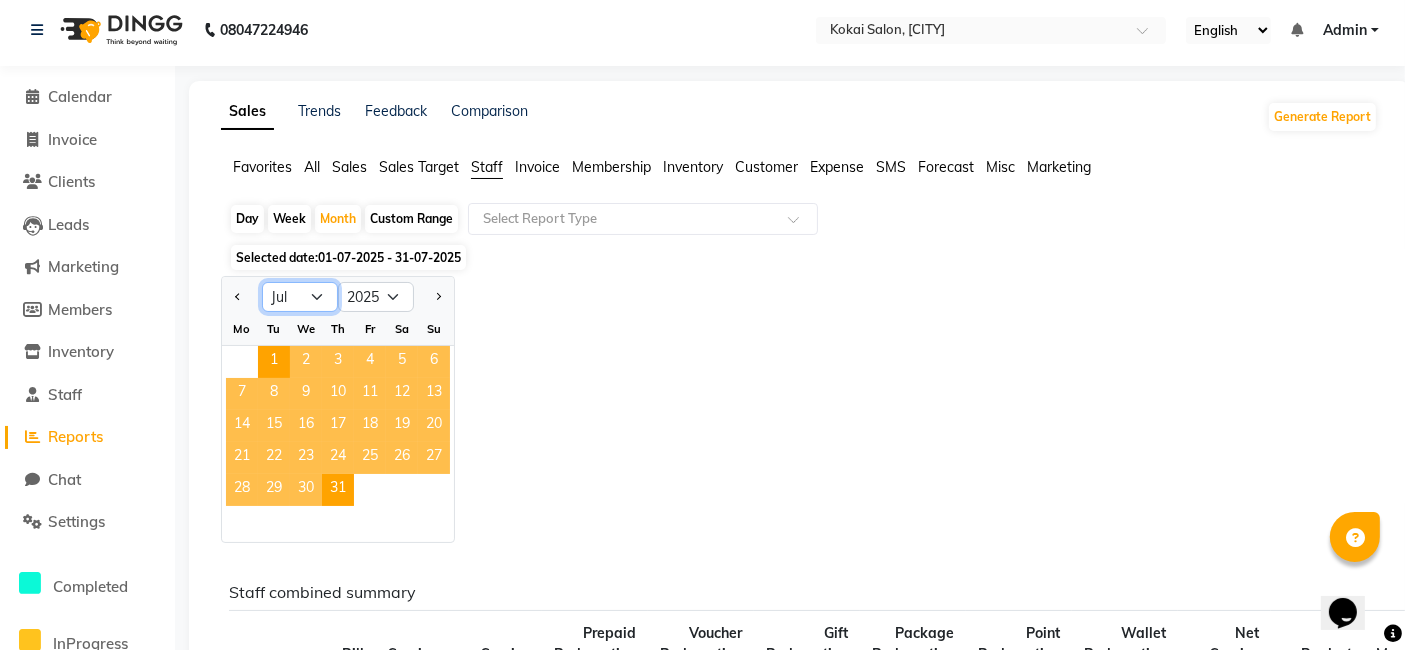 click on "Jan Feb Mar Apr May Jun Jul Aug Sep Oct Nov Dec" 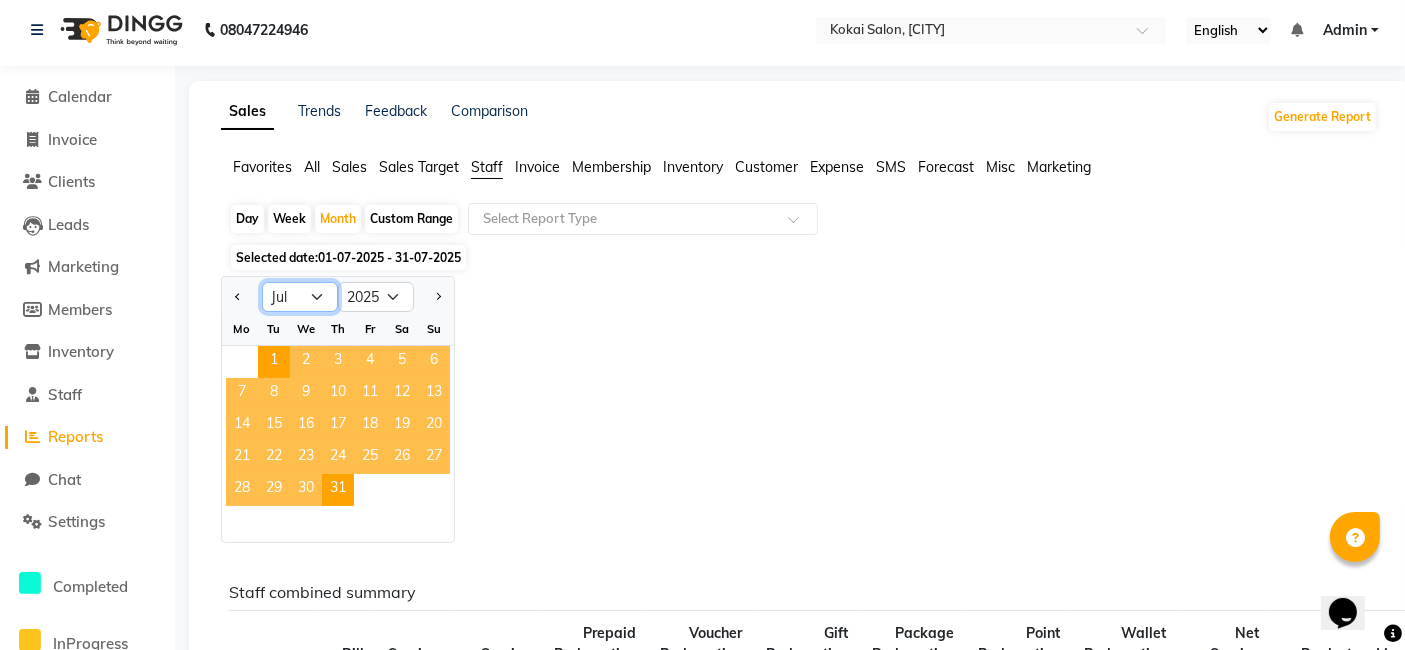 scroll, scrollTop: 0, scrollLeft: 0, axis: both 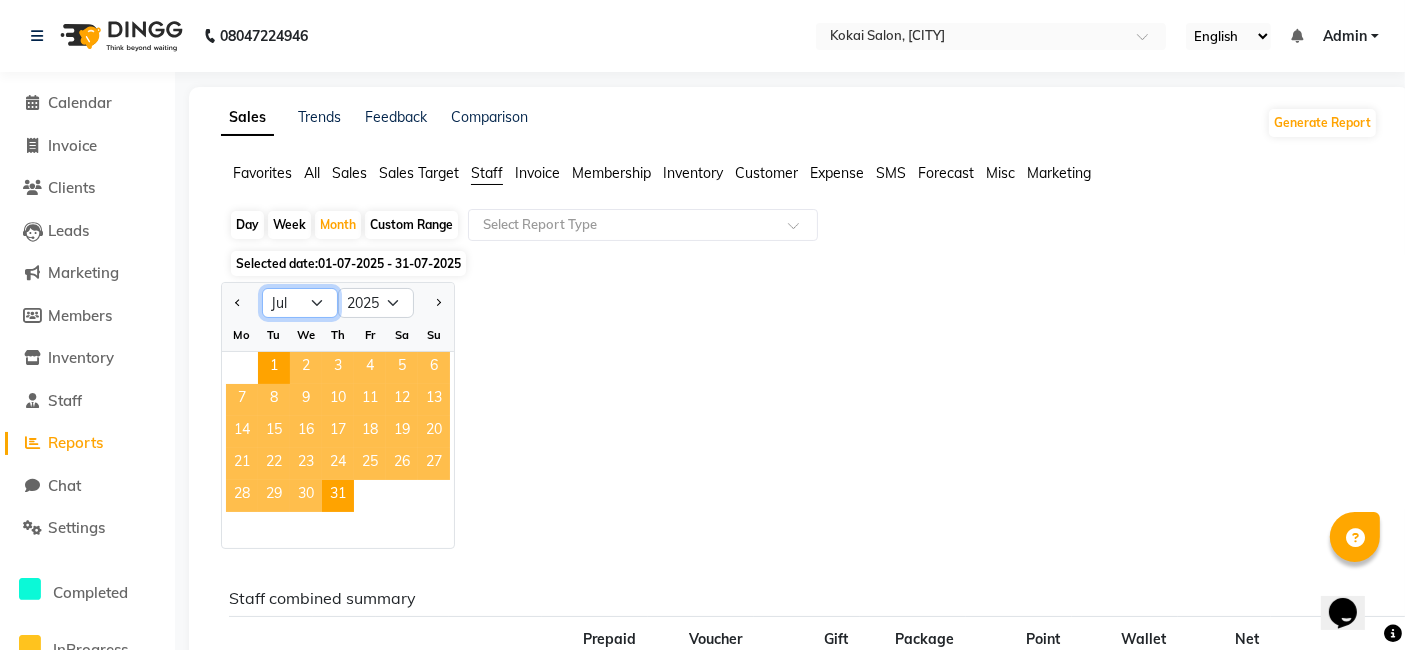 click on "Jan Feb Mar Apr May Jun Jul Aug Sep Oct Nov Dec" 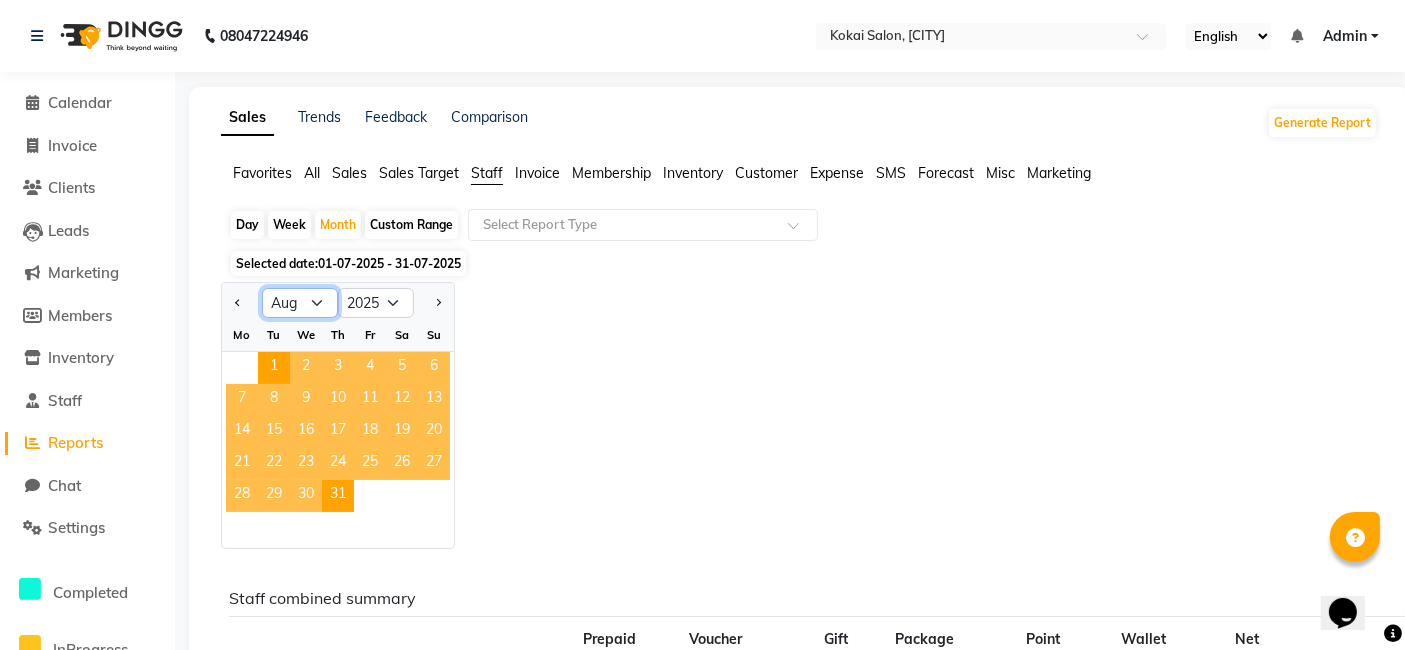 click on "Jan Feb Mar Apr May Jun Jul Aug Sep Oct Nov Dec" 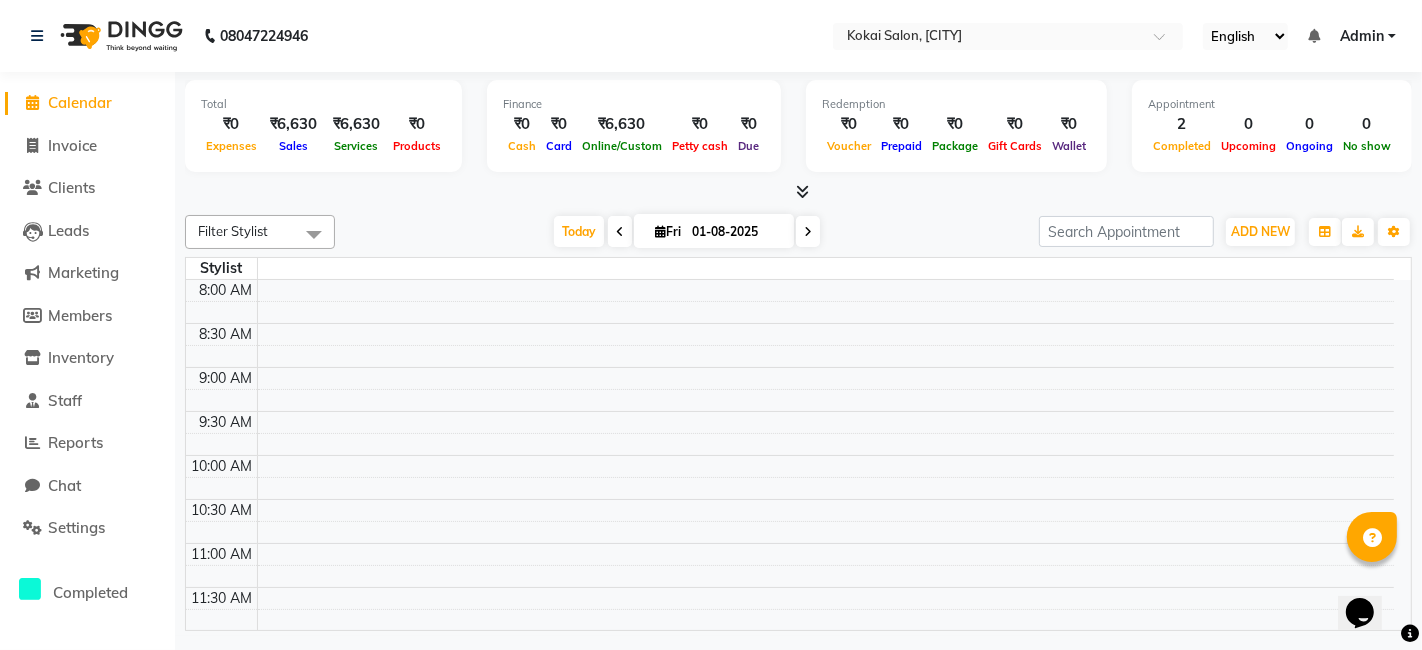 scroll, scrollTop: 865, scrollLeft: 0, axis: vertical 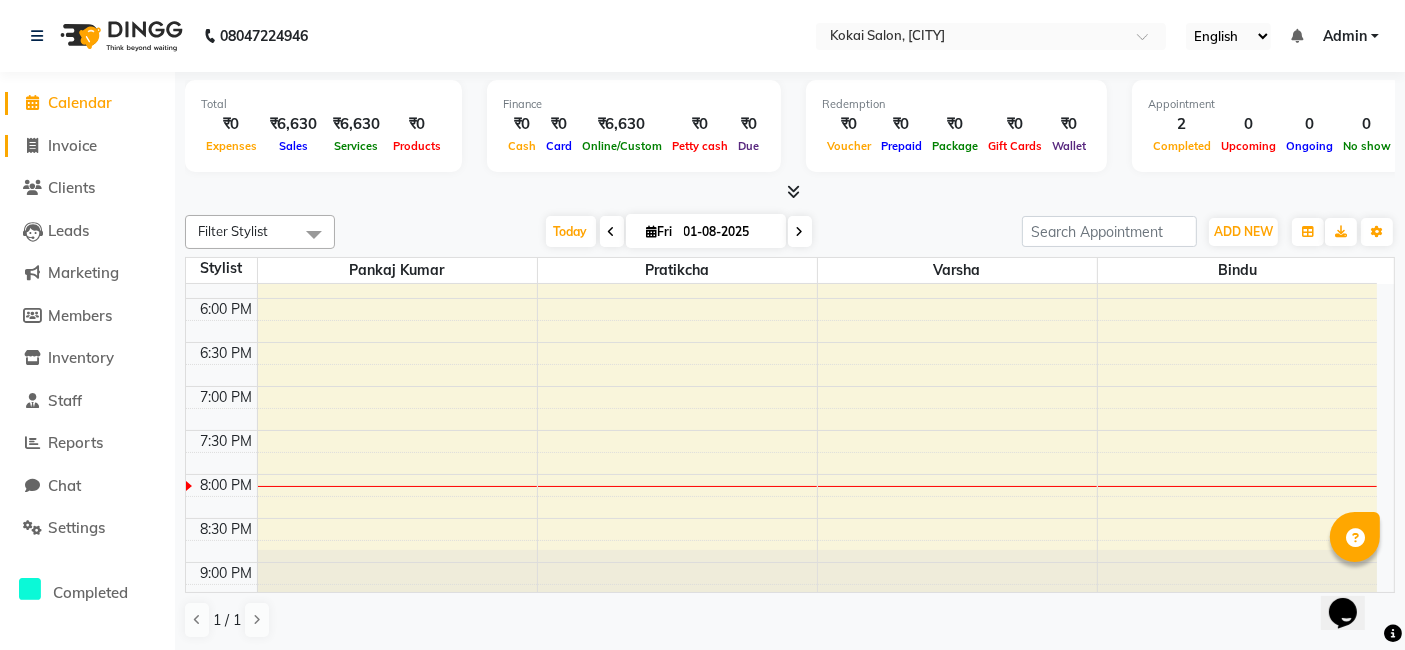 click on "Invoice" 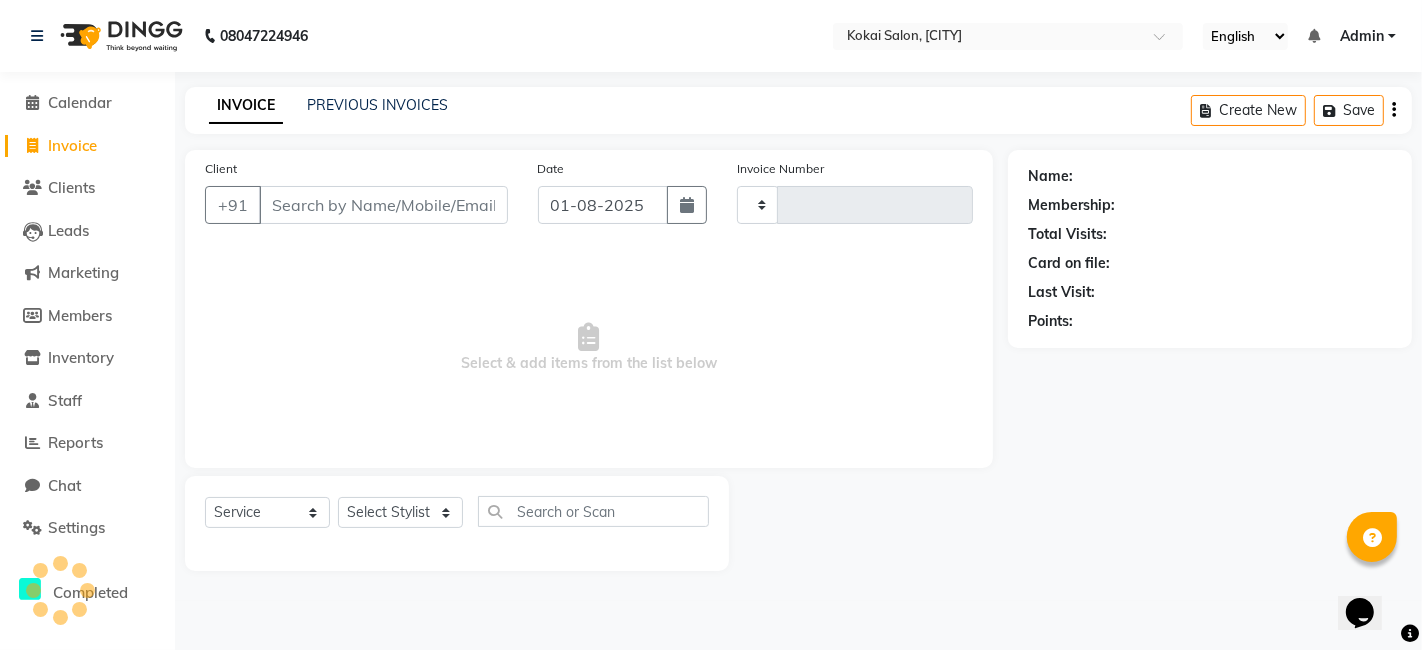type on "0322" 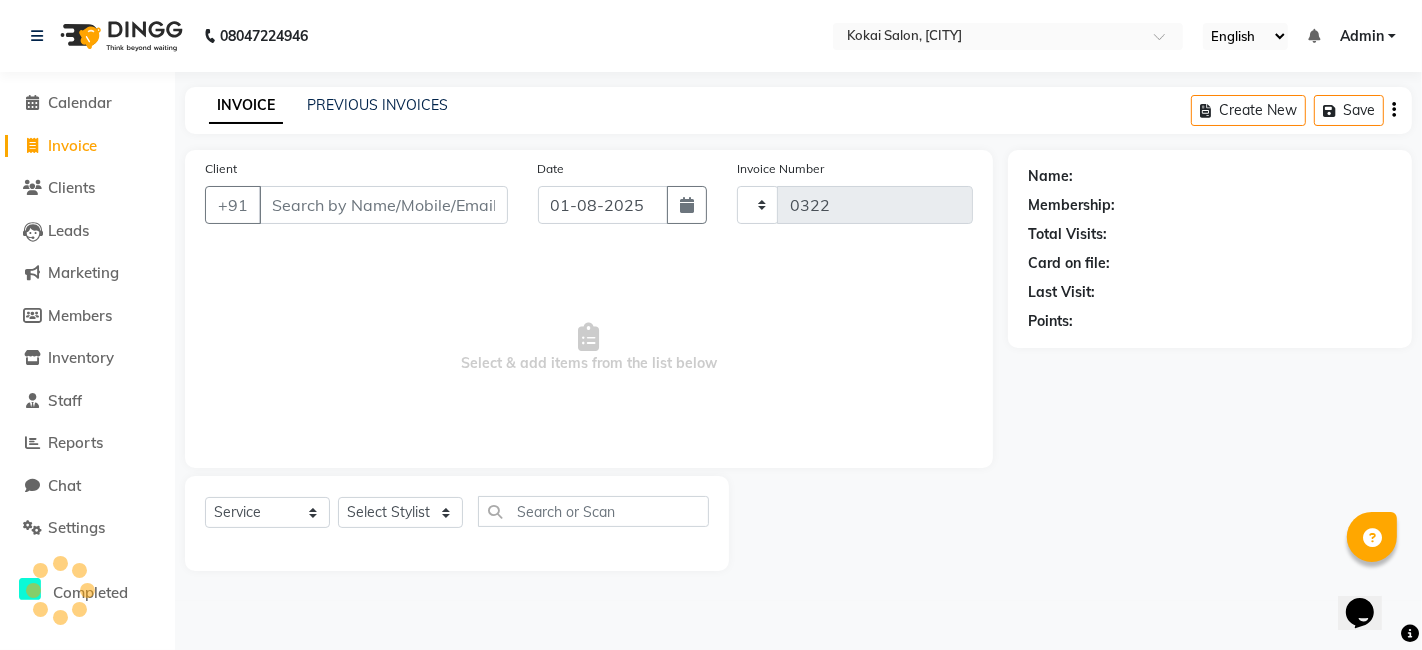 select on "7546" 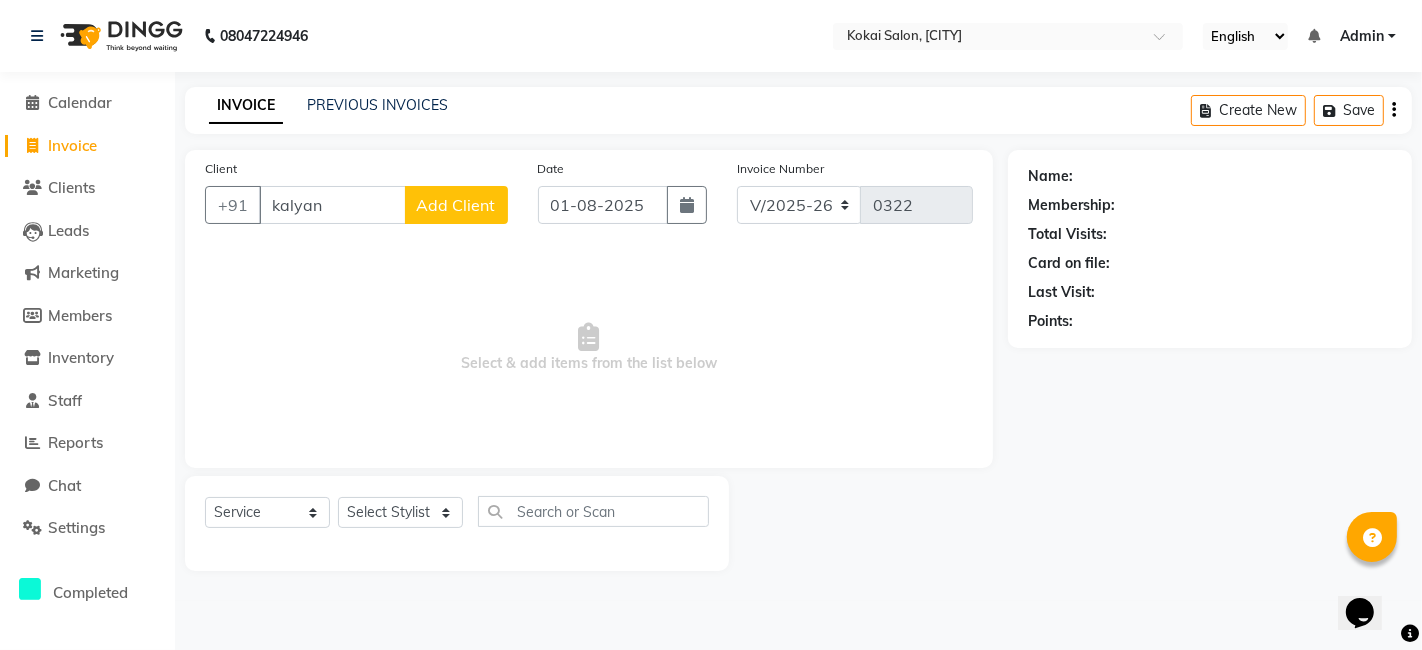 type on "kalyan" 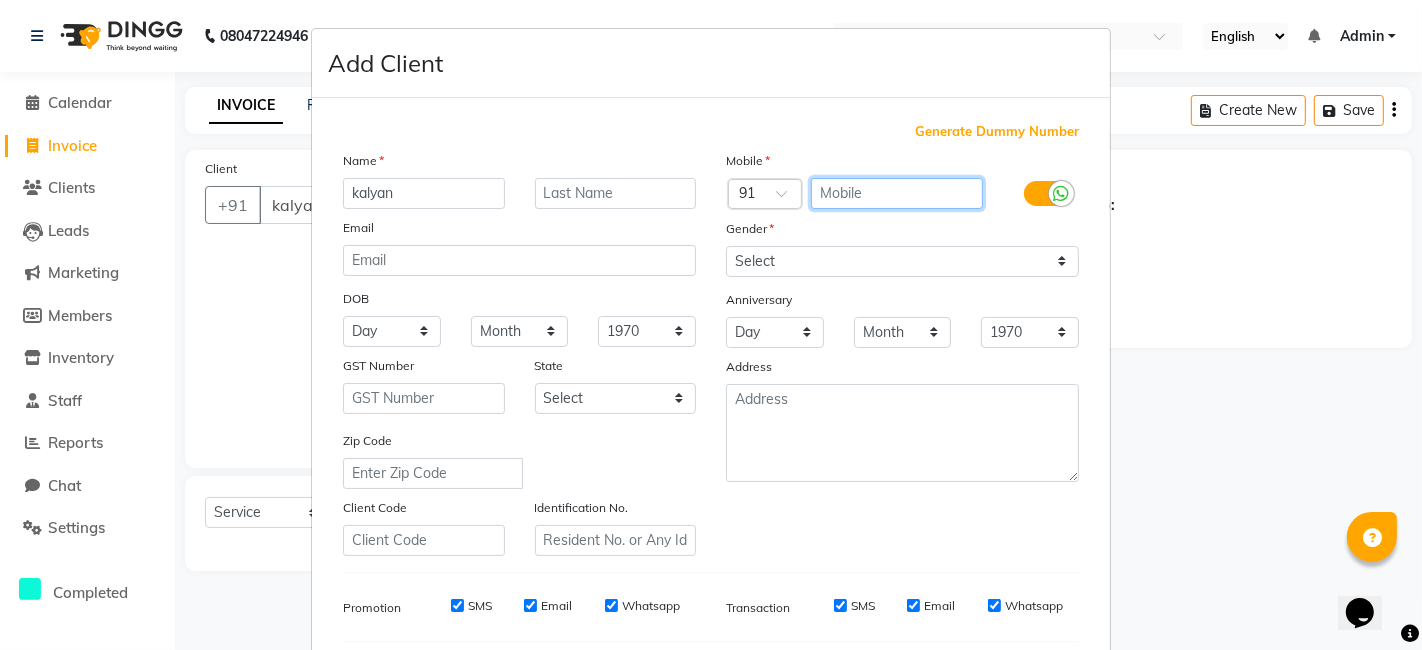 click at bounding box center (897, 193) 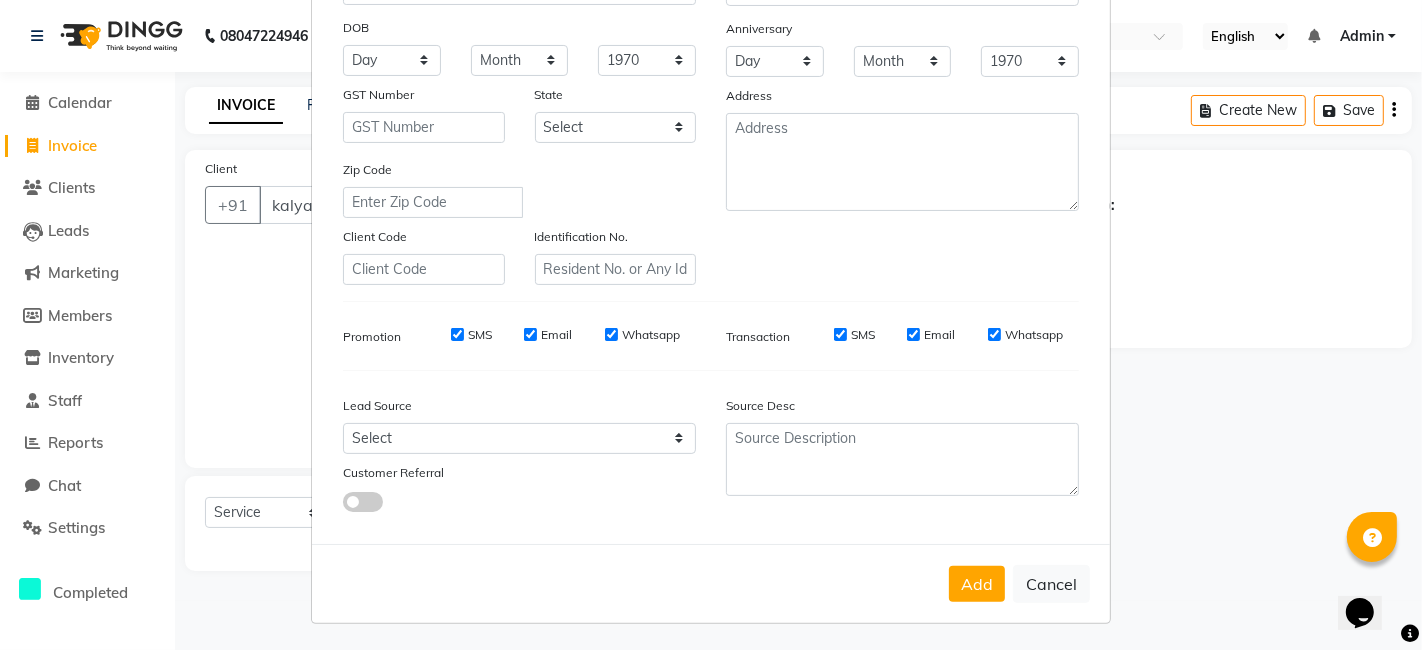 scroll, scrollTop: 0, scrollLeft: 0, axis: both 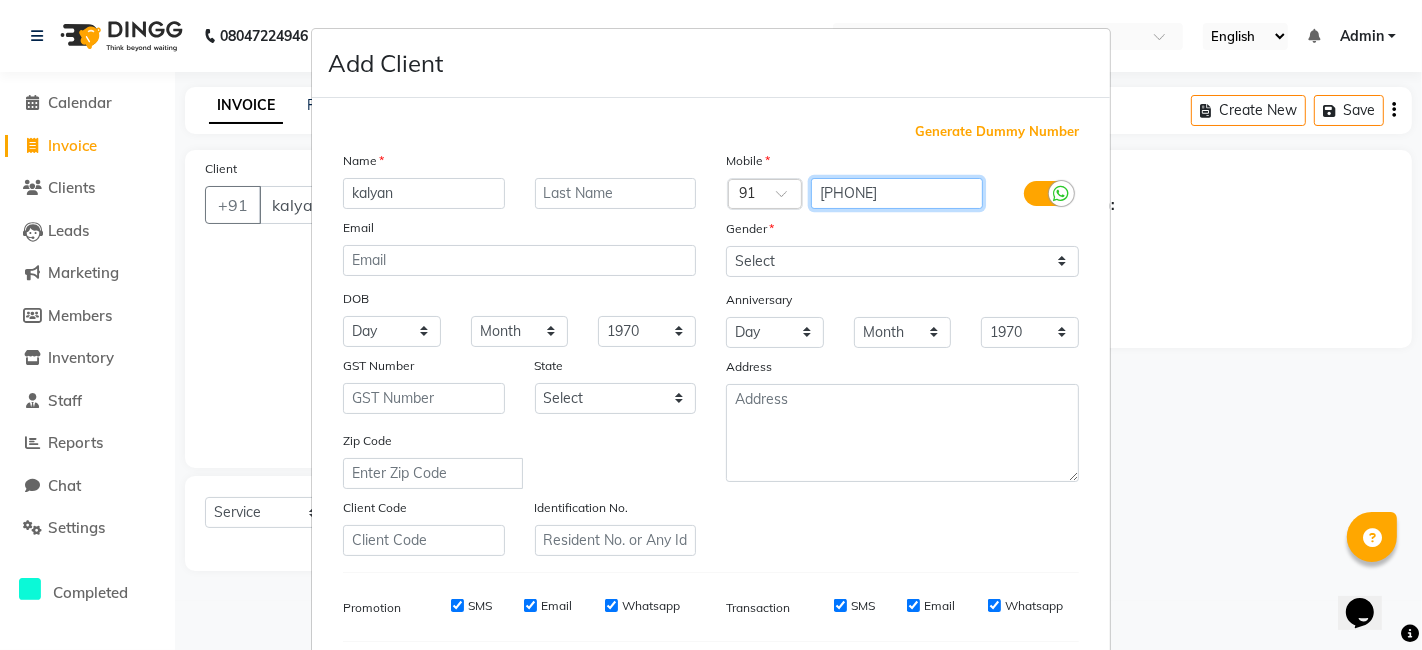 type on "[PHONE]" 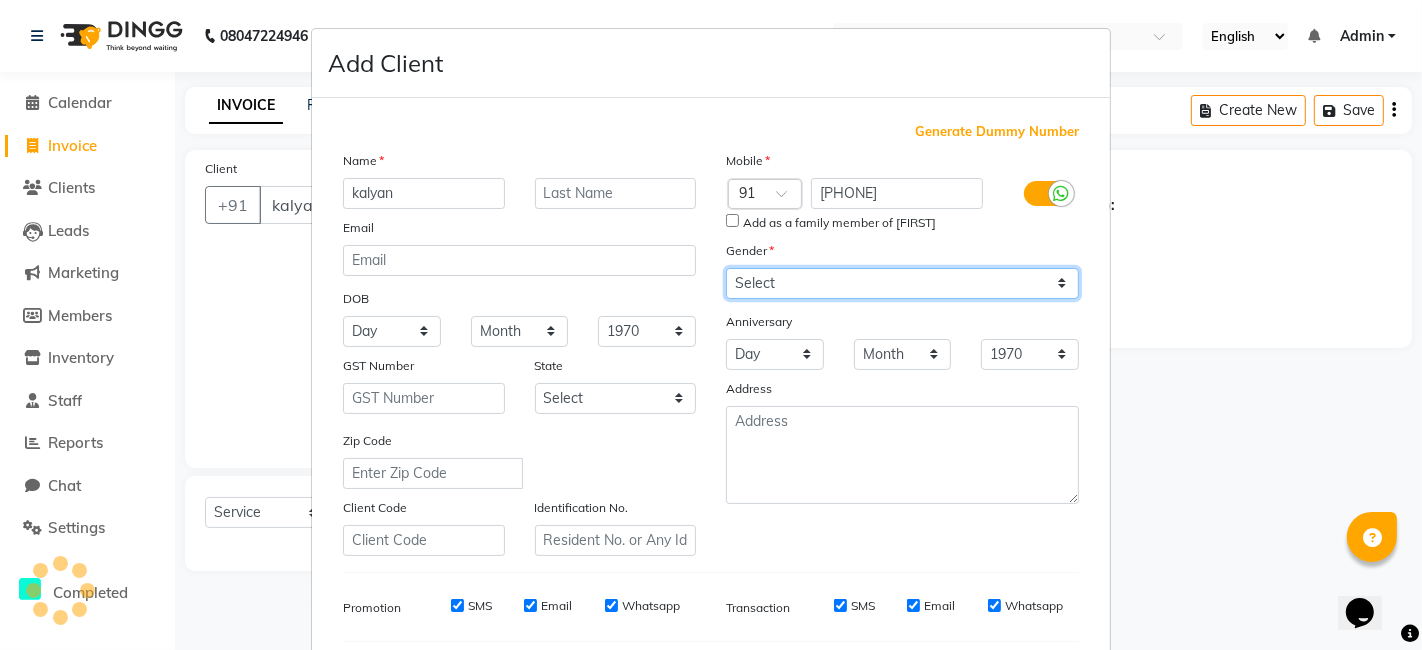 click on "Mobile Country Code × 91 [PHONE] Add as a family member of [FIRST] Gender Select Male Female Other Prefer Not To Say Anniversary Day 01 02 03 04 05 06 07 08 09 10 11 12 13 14 15 16 17 18 19 20 21 22 23 24 25 26 27 28 29 30 31 Month January February March April May June July August September October November December 1970 1971 1972 1973 1974 1975 1976 1977 1978 1979 1980 1981 1982 1983 1984 1985 1986 1987 1988 1989 1990 1991 1992 1993 1994 1995 1996 1997 1998 1999 2000 2001 2002 2003 2004 2005 2006 2007 2008 2009 2010 2011 2012 2013 2014 2015 2016 2017 2018 2019 2020 2021 2022 2023 2024 2025 Address" at bounding box center [902, 353] 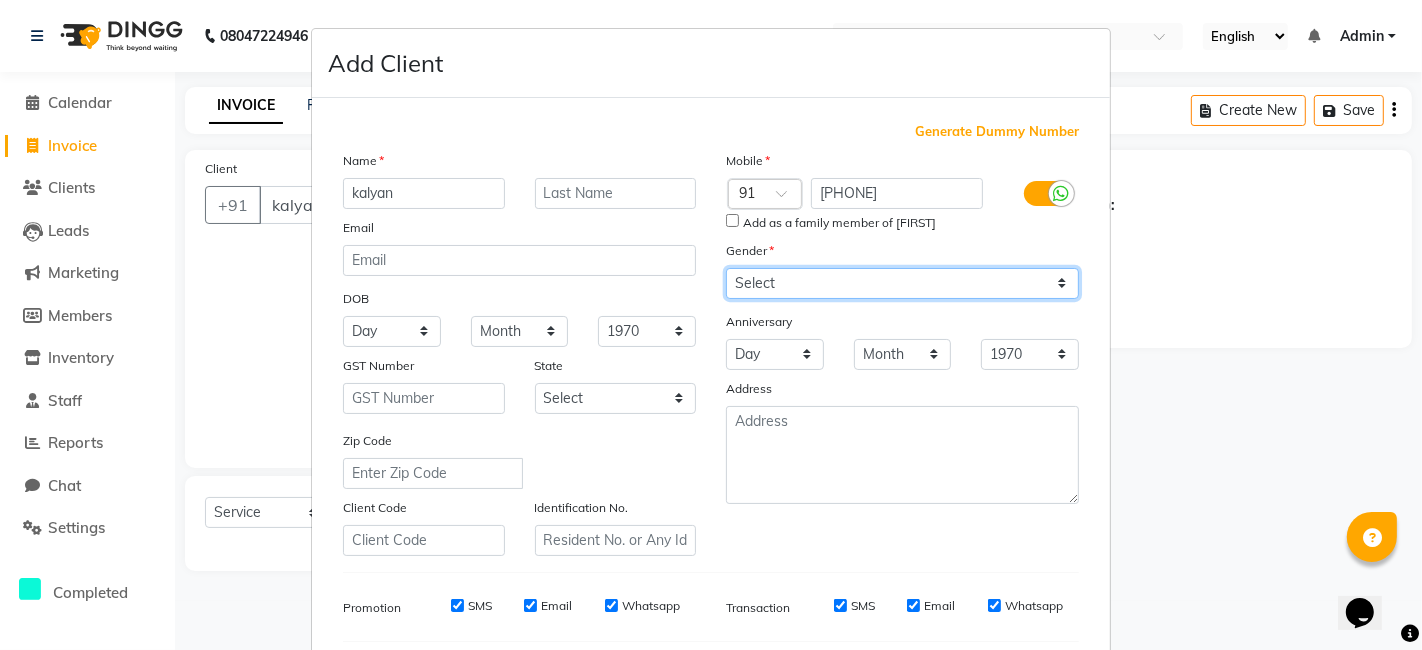 select on "male" 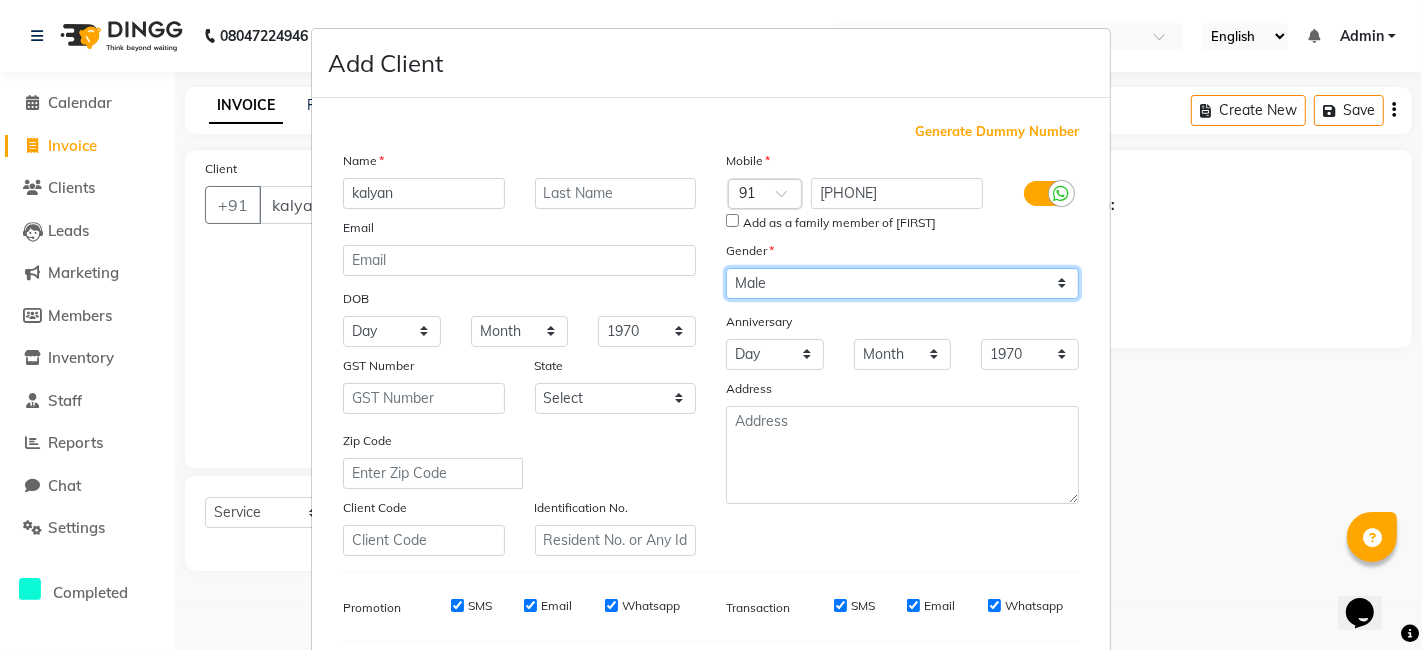 click on "Select Male Female Other Prefer Not To Say" at bounding box center [902, 283] 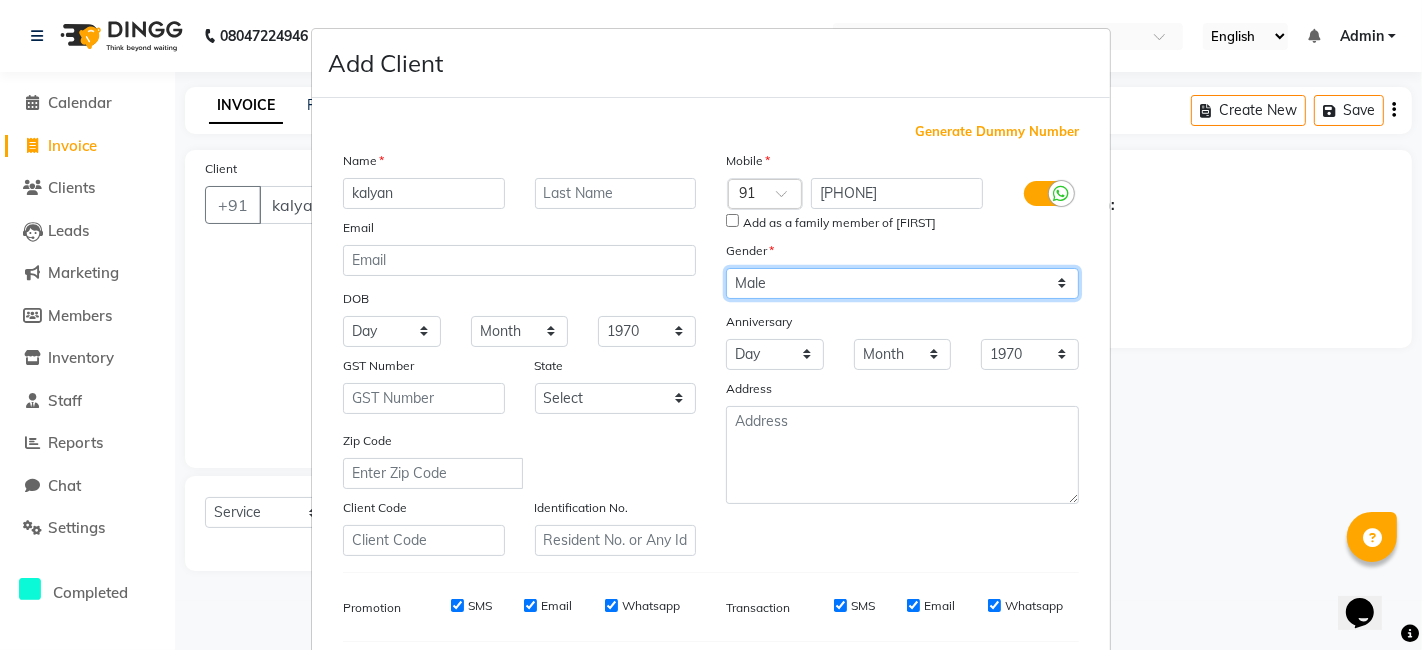 scroll, scrollTop: 271, scrollLeft: 0, axis: vertical 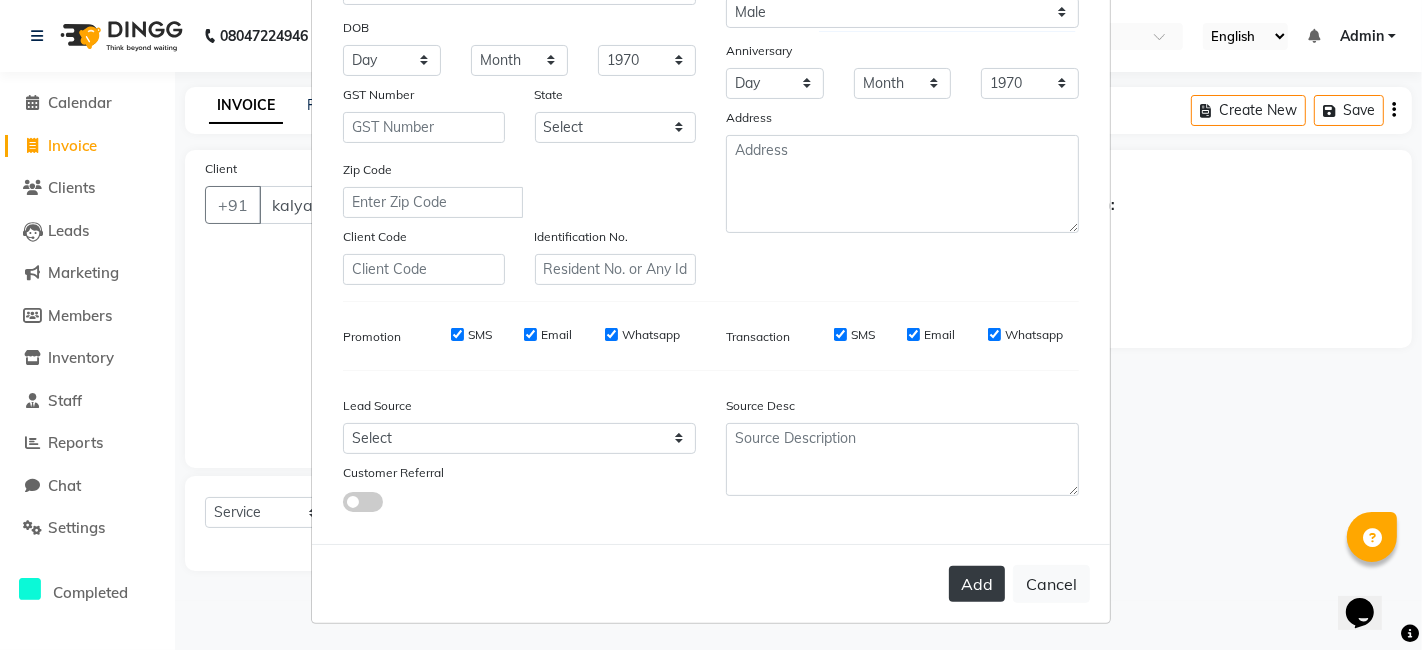 click on "Add" at bounding box center (977, 584) 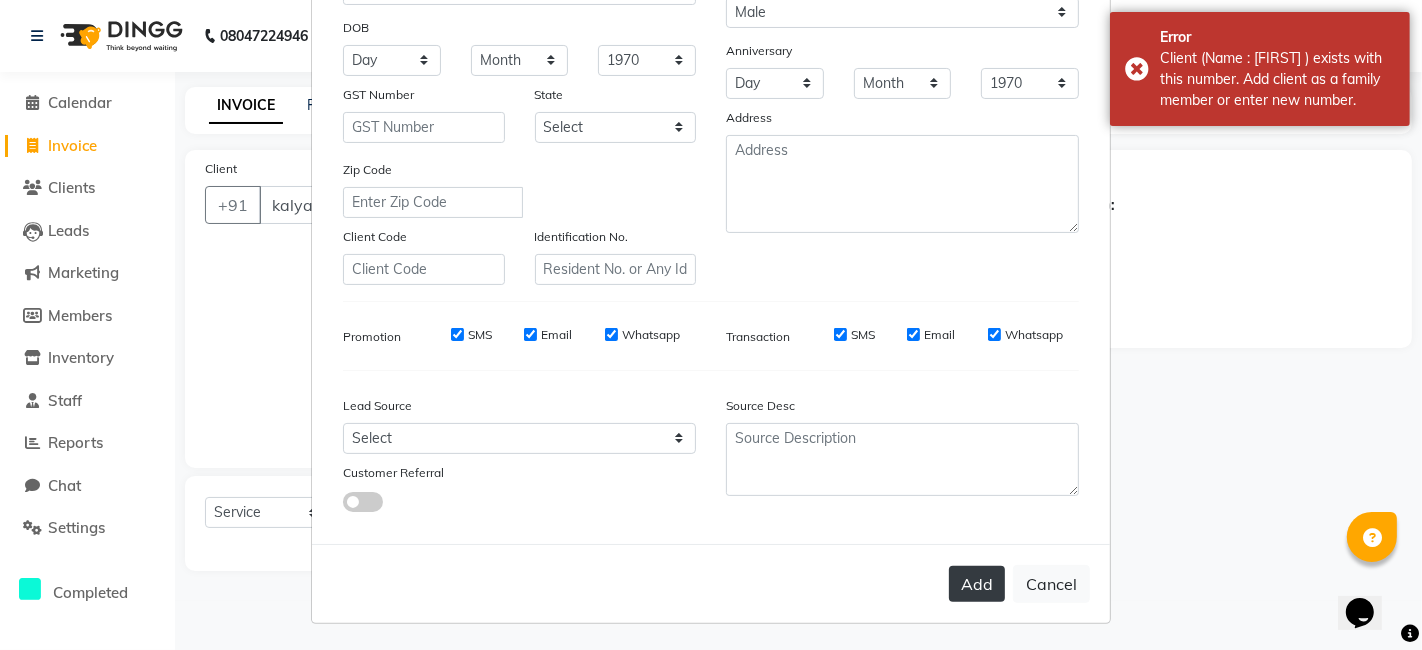 click on "Add" at bounding box center (977, 584) 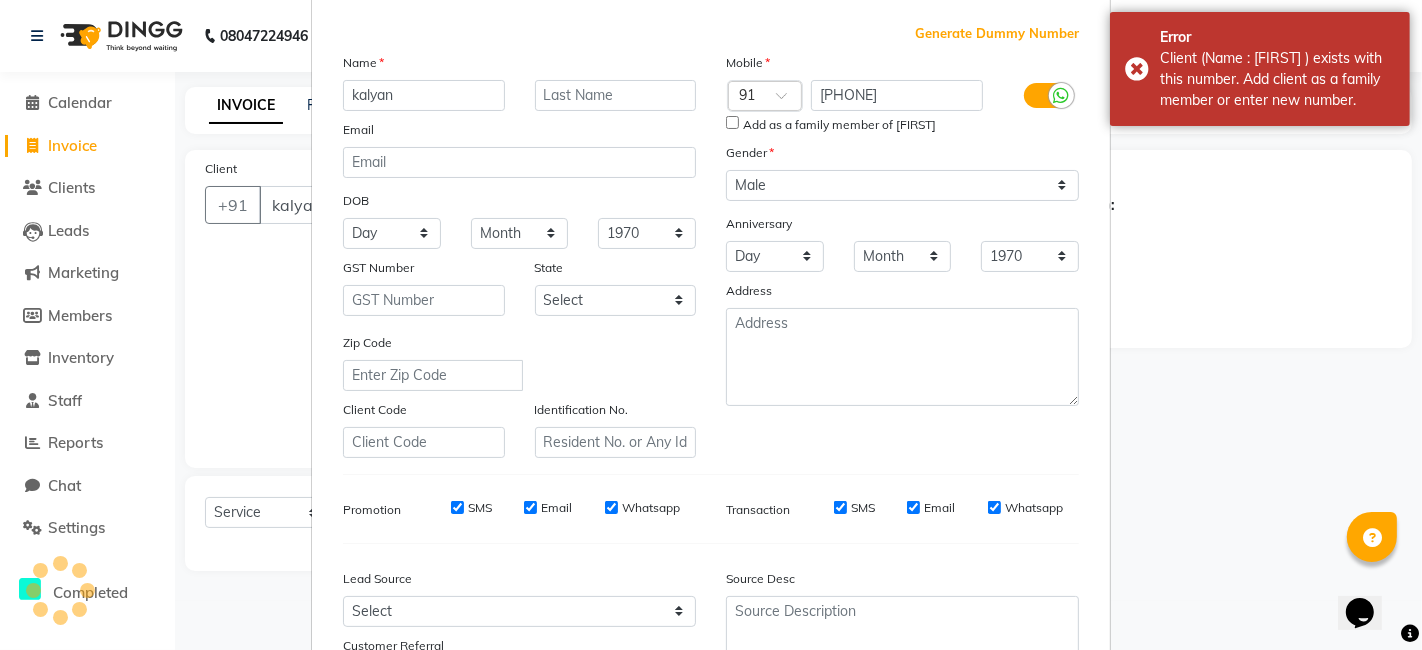 scroll, scrollTop: 0, scrollLeft: 0, axis: both 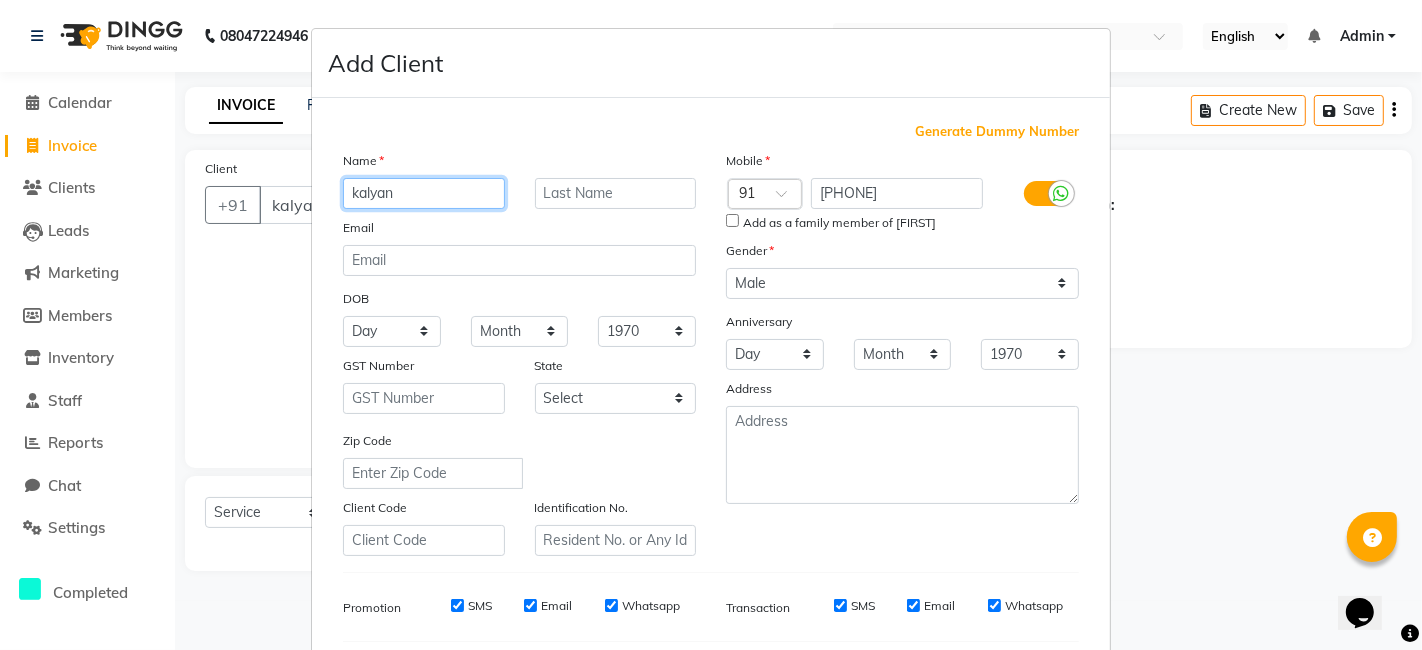 click on "kalyan" at bounding box center [424, 193] 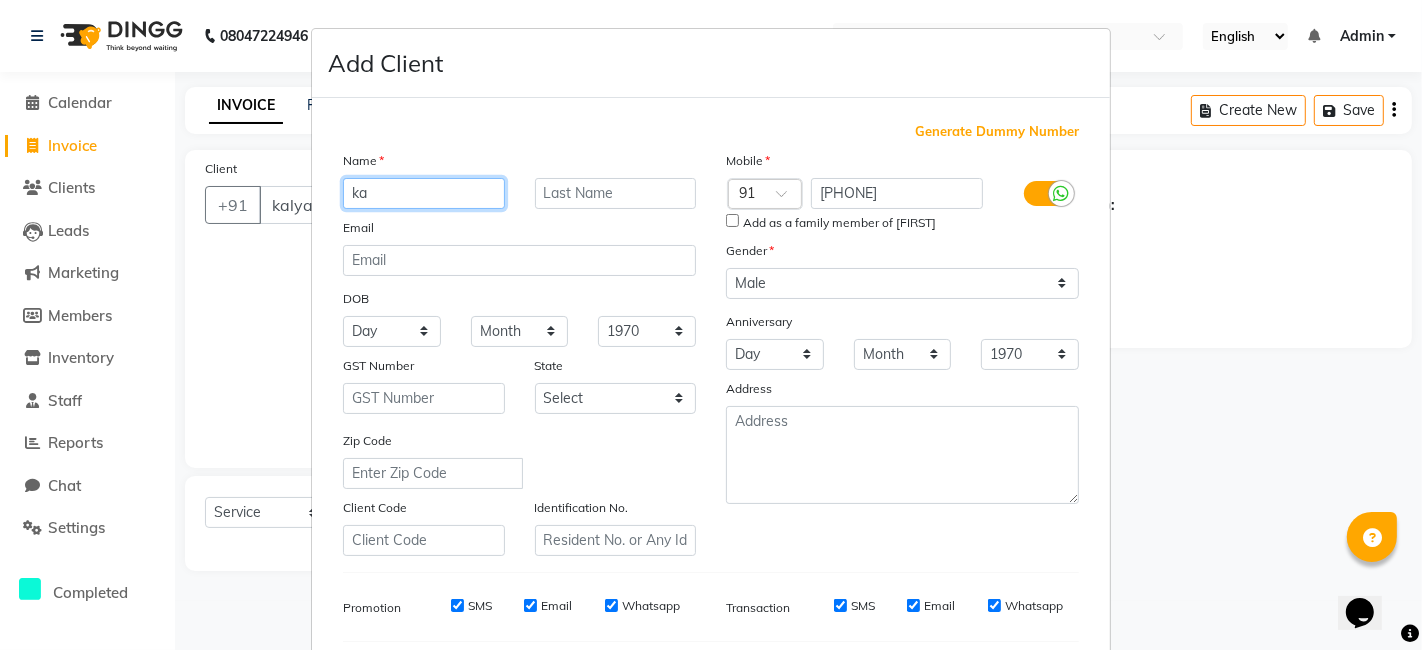 type on "k" 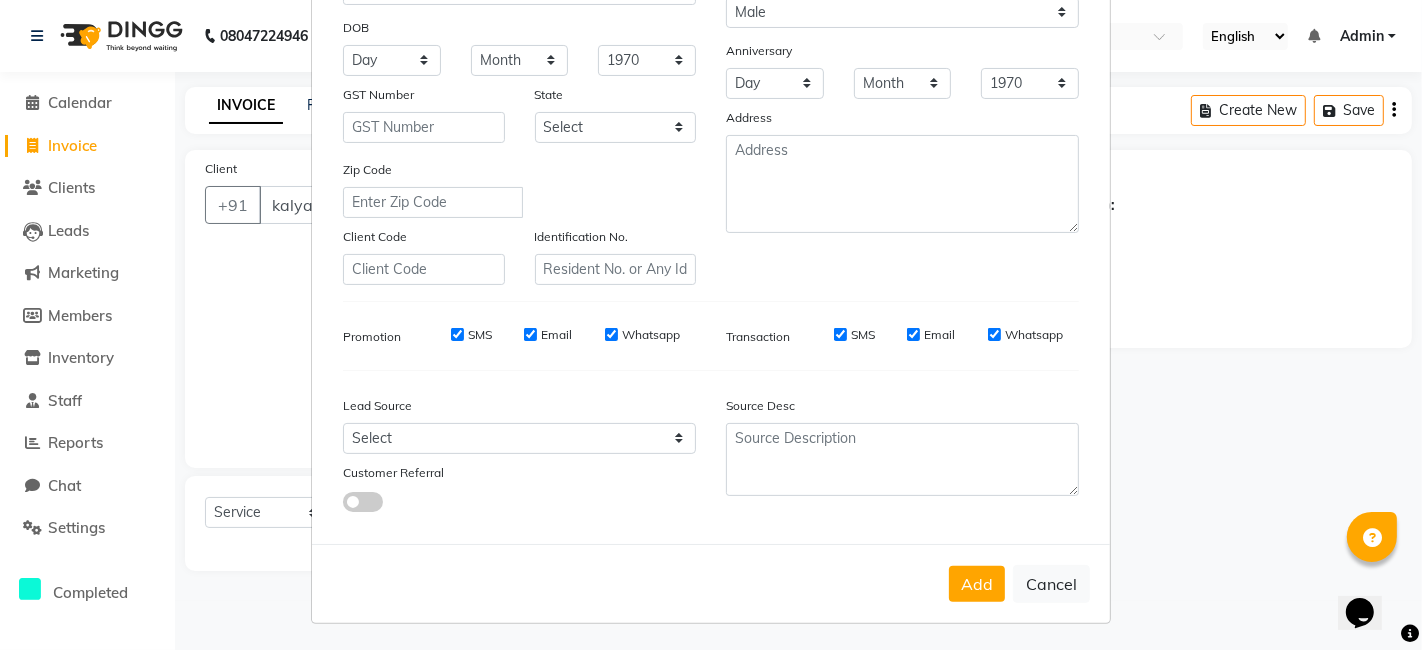 scroll, scrollTop: 271, scrollLeft: 0, axis: vertical 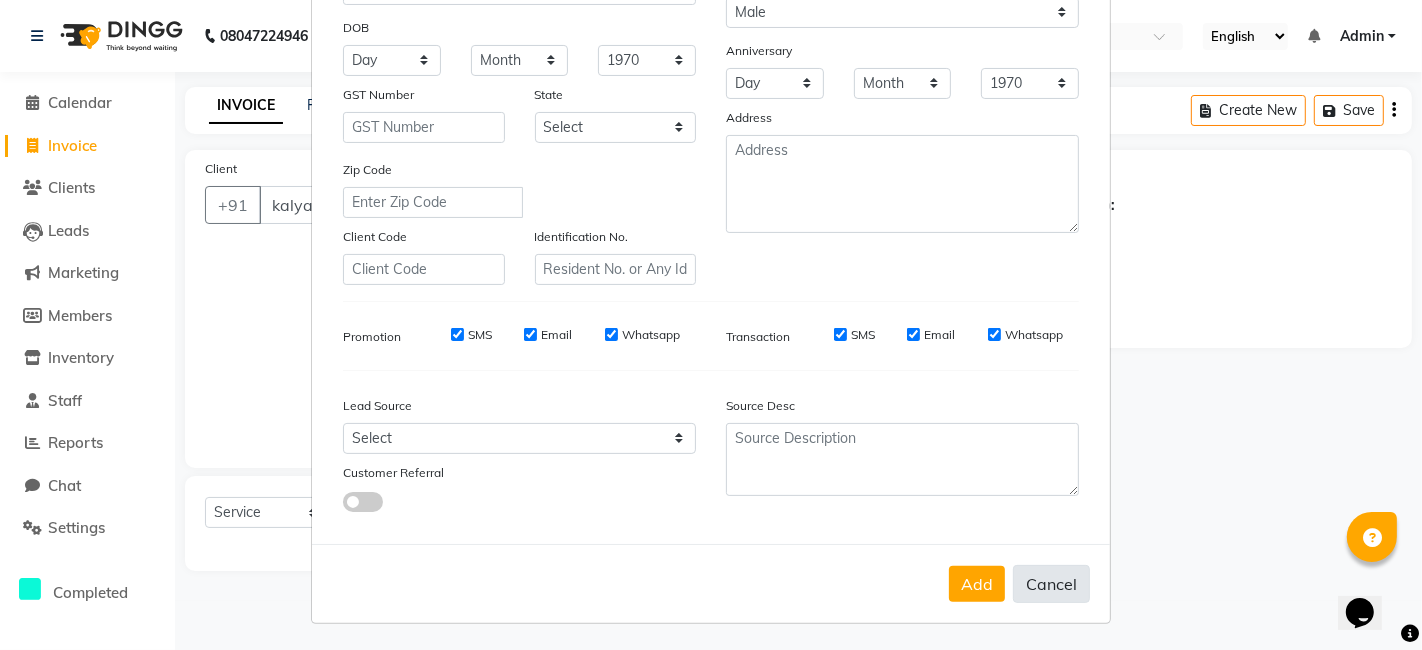 type on "rajesh" 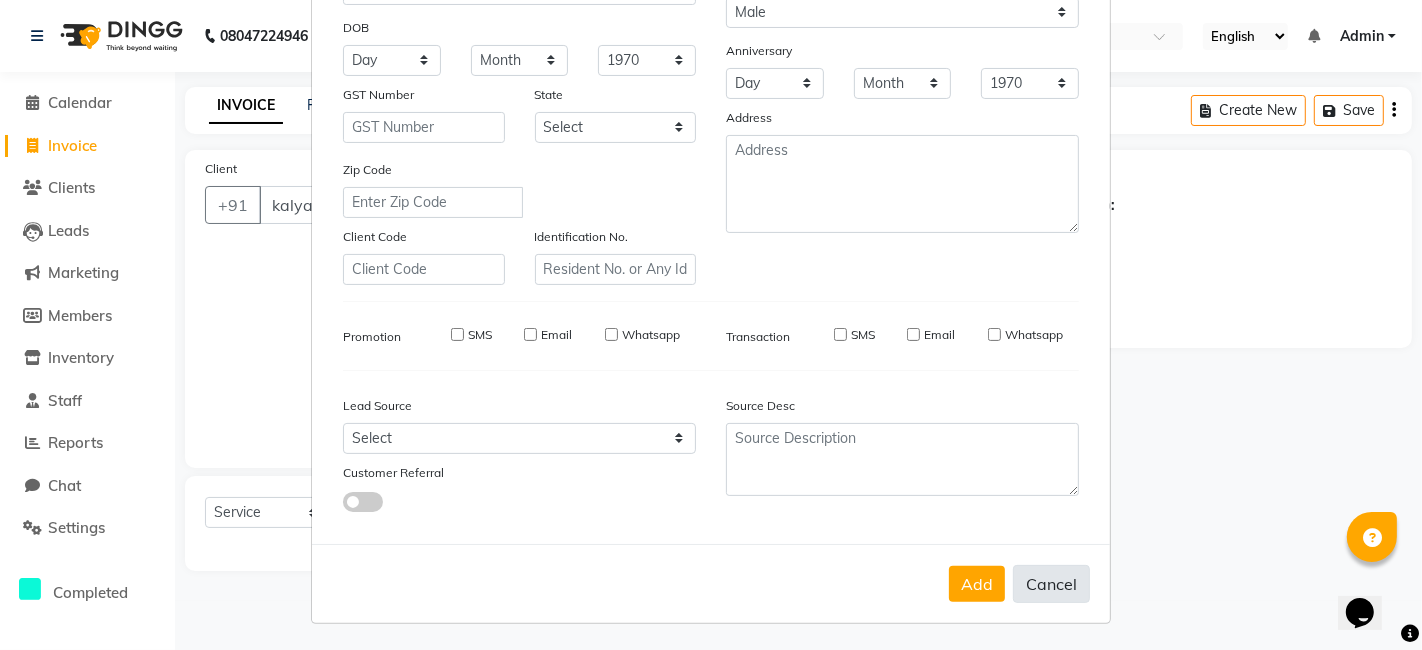 type 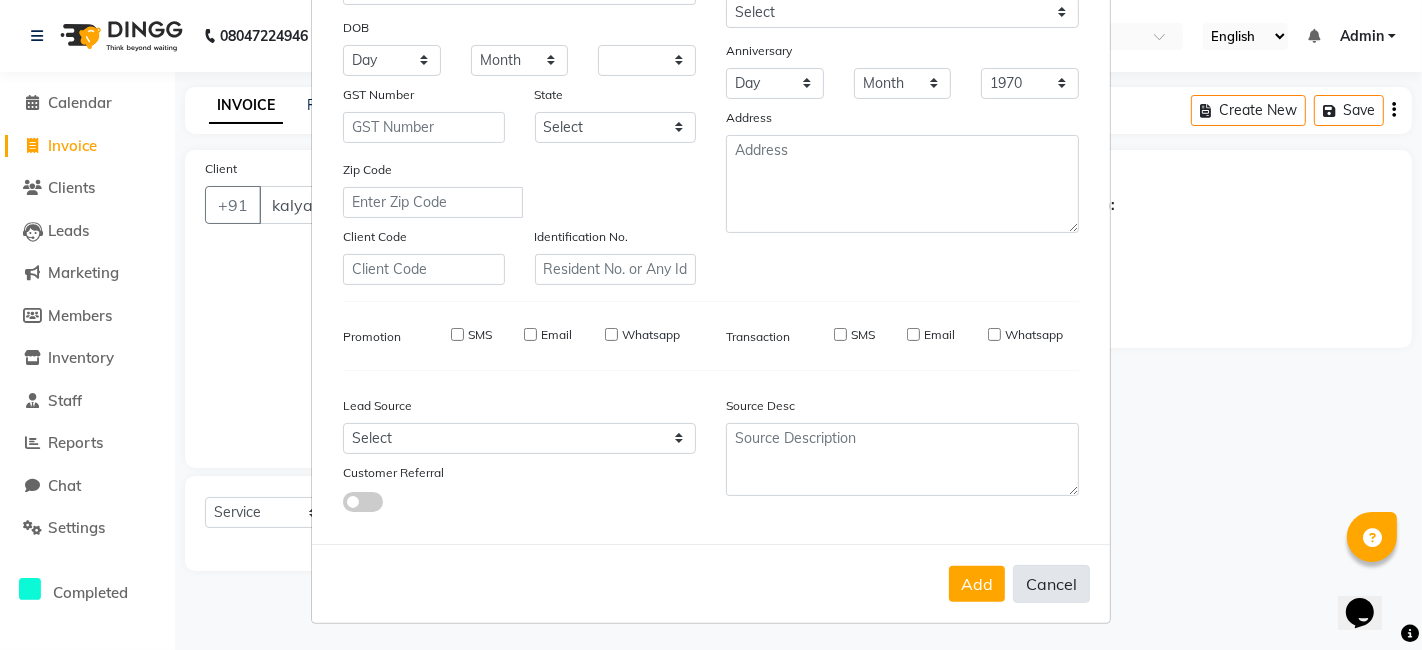select 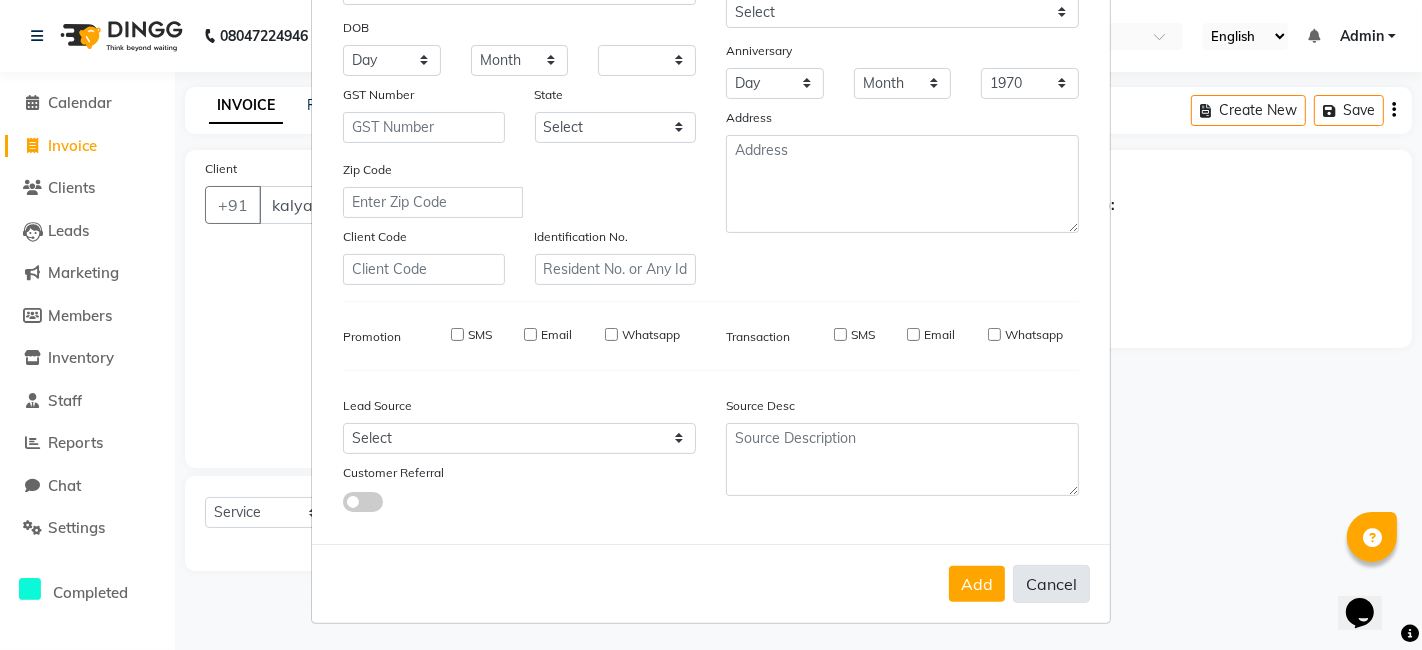 checkbox on "false" 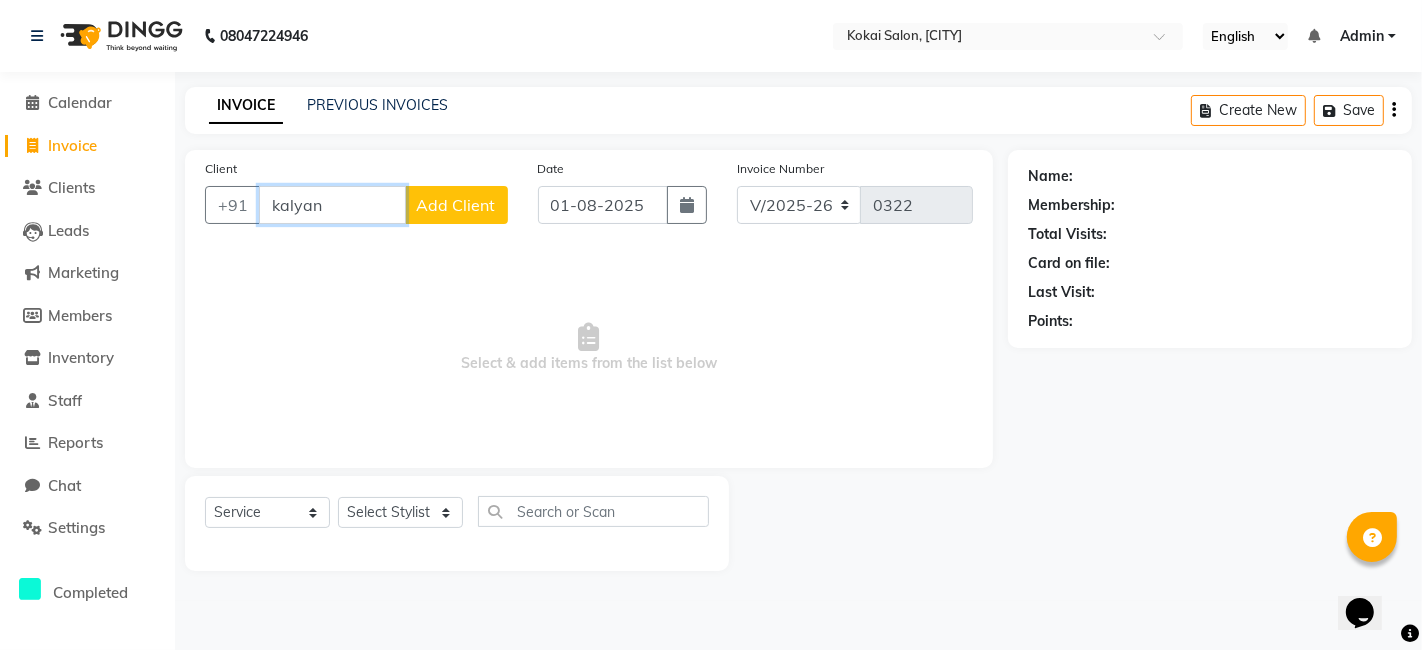 click on "kalyan" at bounding box center [332, 205] 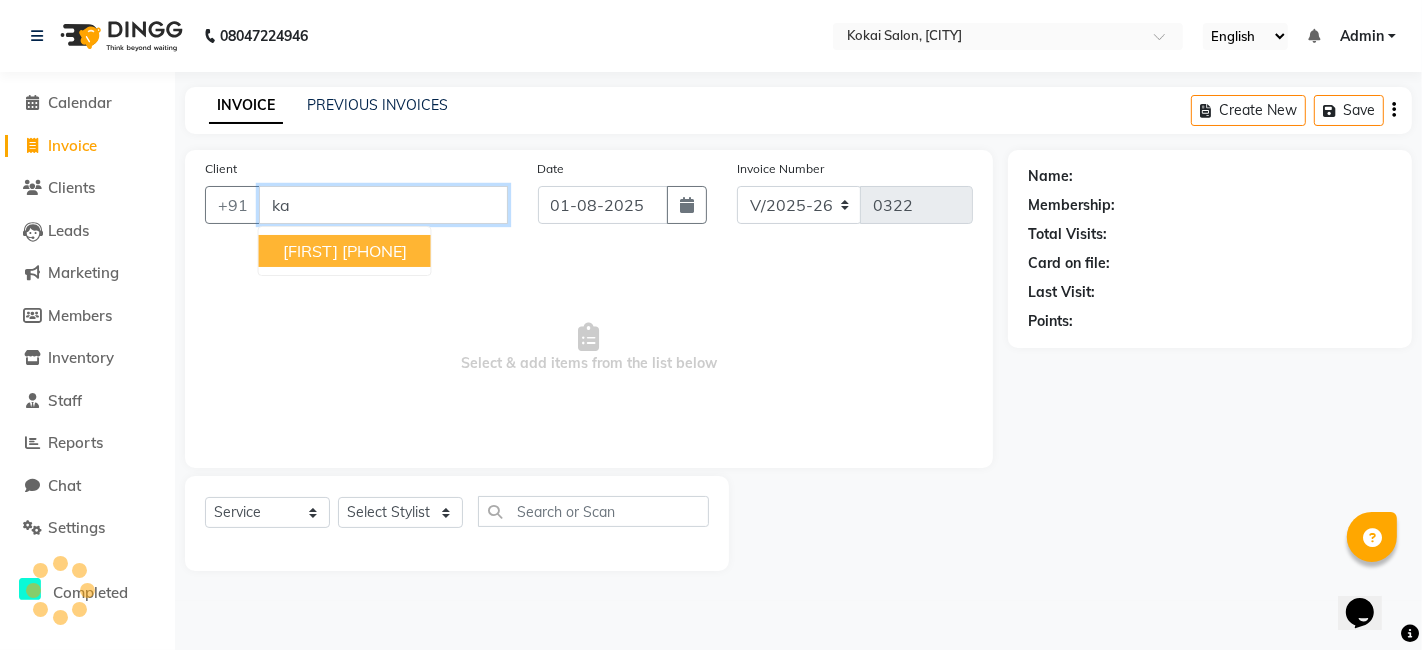 type on "k" 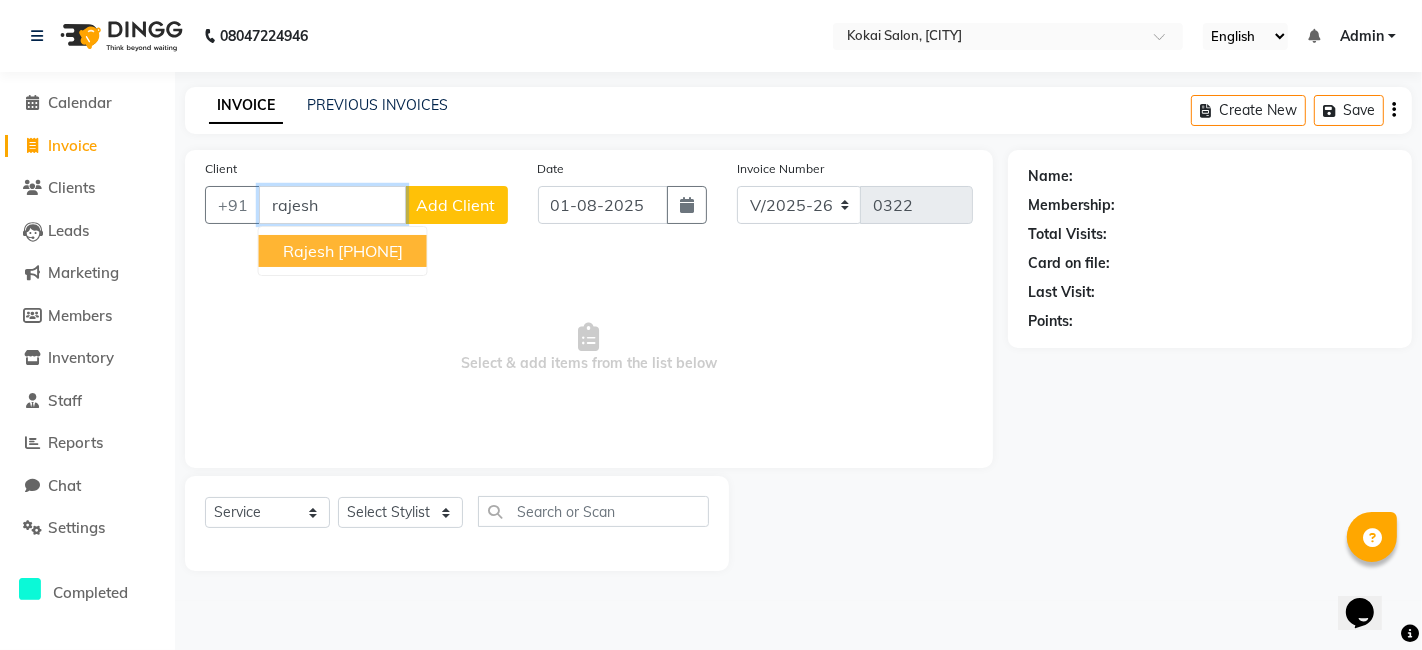 type on "rajesh" 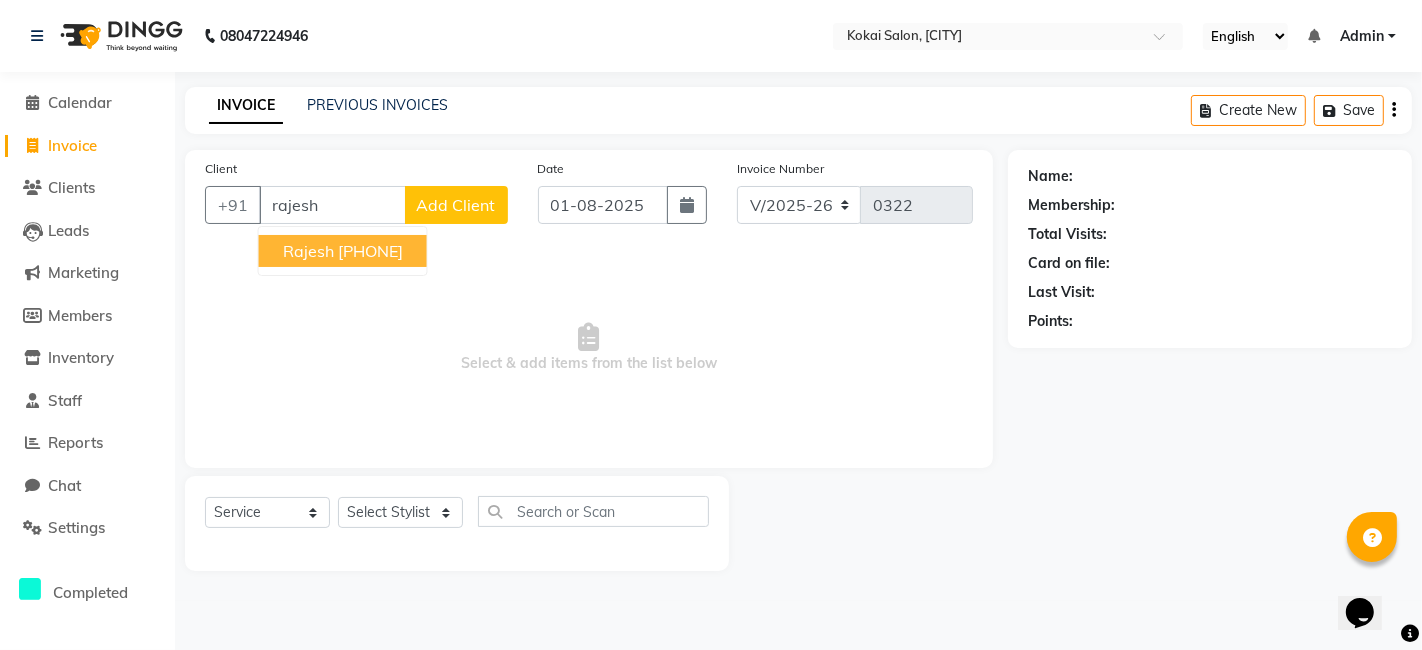 drag, startPoint x: 345, startPoint y: 250, endPoint x: 259, endPoint y: 297, distance: 98.005104 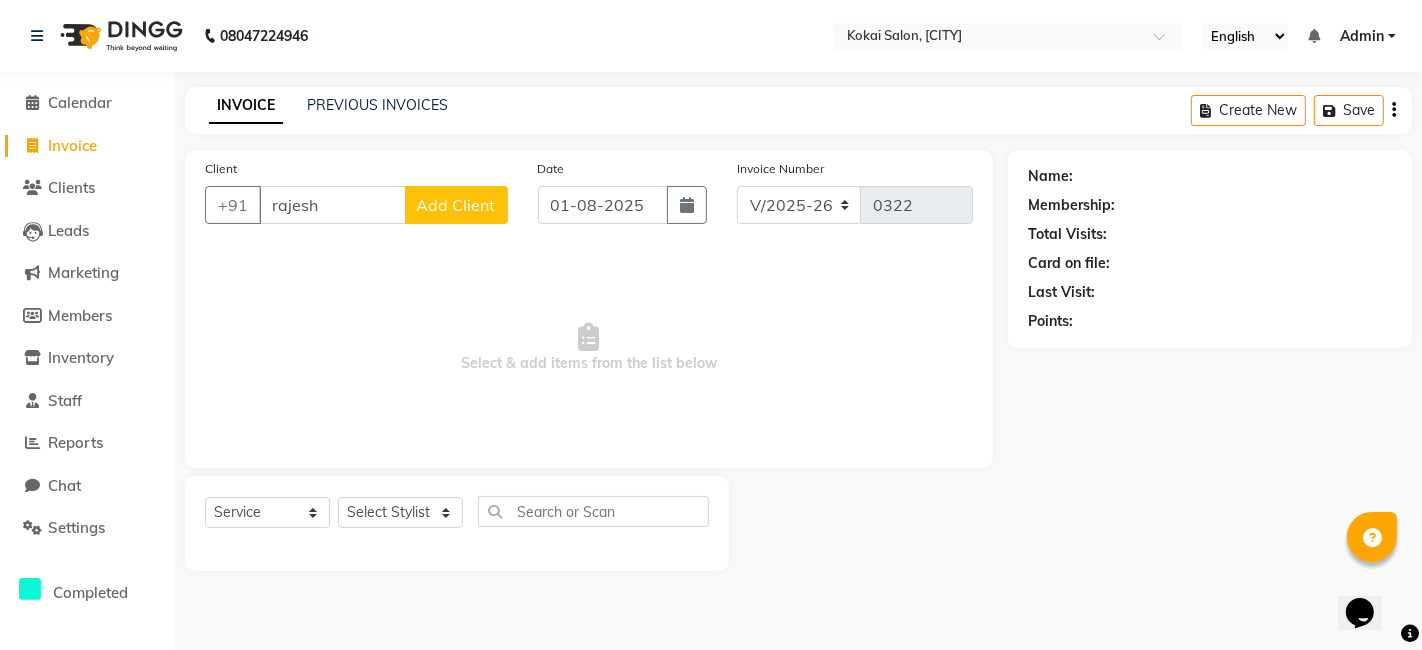 click on "Add Client" 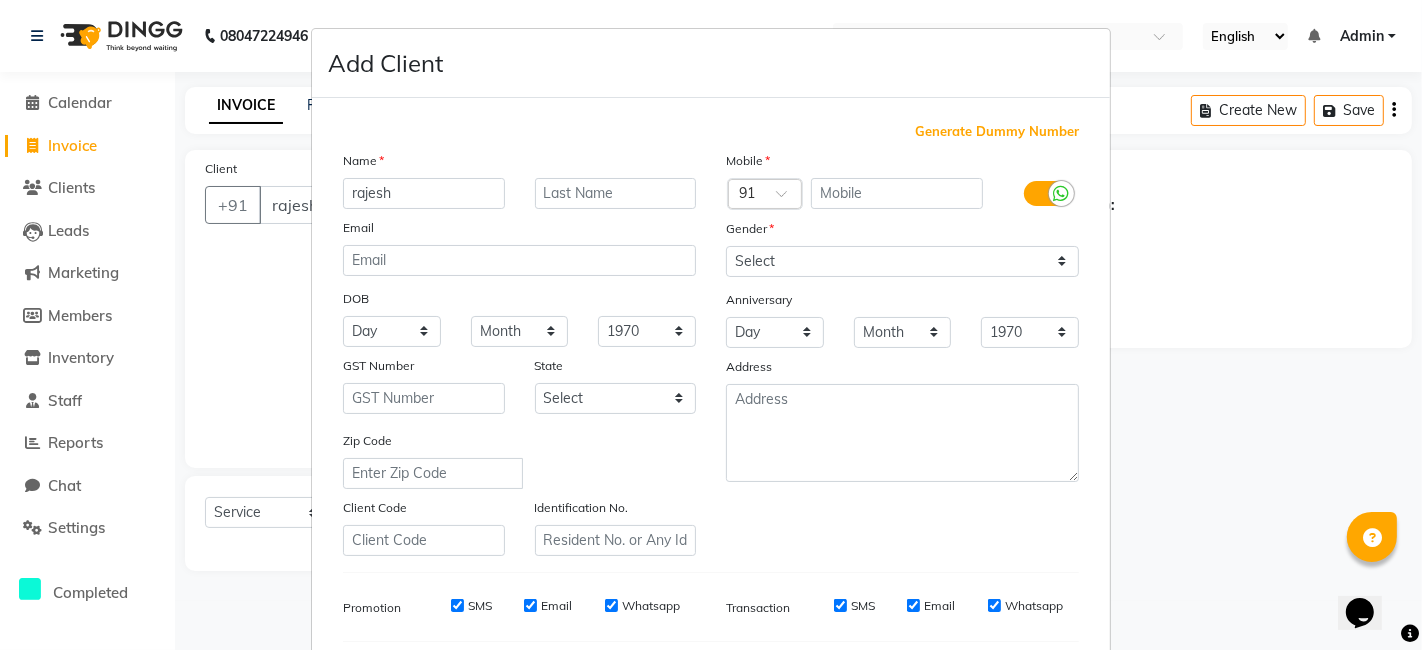 scroll, scrollTop: 13, scrollLeft: 0, axis: vertical 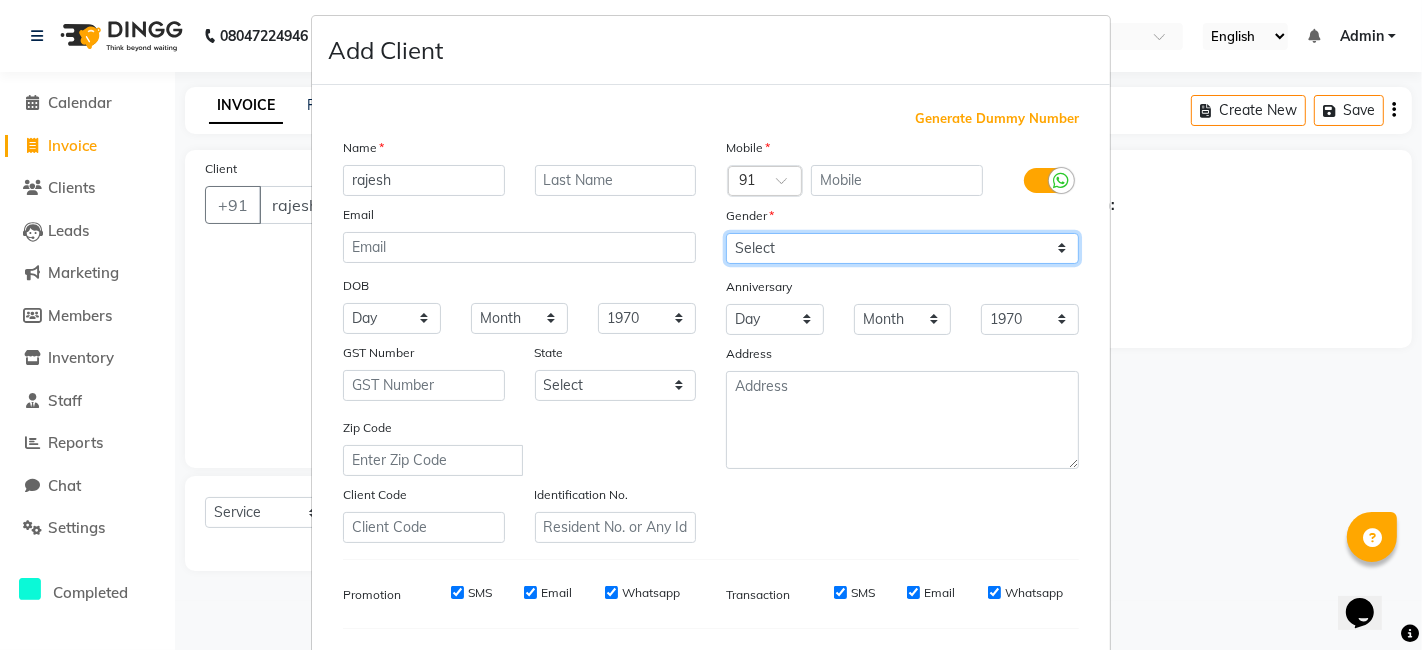 click on "Select Male Female Other Prefer Not To Say" at bounding box center [902, 248] 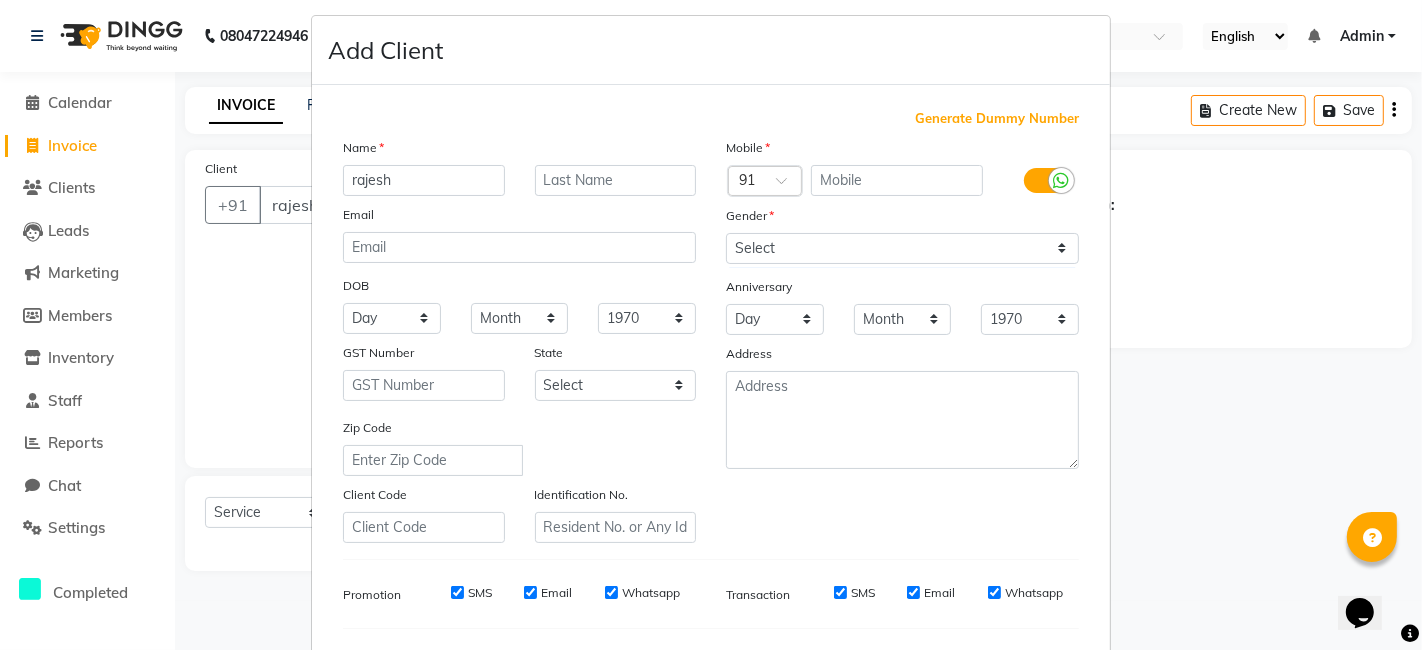 click on "Add Client Generate Dummy Number Name [FIRST] Email DOB Day 01 02 03 04 05 06 07 08 09 10 11 12 13 14 15 16 17 18 19 20 21 22 23 24 25 26 27 28 29 30 31 Month January February March April May June July August September October November December 1940 1941 1942 1943 1944 1945 1946 1947 1948 1949 1950 1951 1952 1953 1954 1955 1956 1957 1958 1959 1960 1961 1962 1963 1964 1965 1966 1967 1968 1969 1970 1971 1972 1973 1974 1975 1976 1977 1978 1979 1980 1981 1982 1983 1984 1985 1986 1987 1988 1989 1990 1991 1992 1993 1994 1995 1996 1997 1998 1999 2000 2001 2002 2003 2004 2005 2006 2007 2008 2009 2010 2011 2012 2013 2014 2015 2016 2017 2018 2019 2020 2021 2022 2023 2024 GST Number State Select Andaman and Nicobar Islands Andhra Pradesh Arunachal Pradesh Assam Bihar Chandigarh Chhattisgarh Dadra and Nagar Haveli Daman and Diu Delhi Goa Gujarat Haryana Himachal Pradesh Jammu and Kashmir Jharkhand Karnataka Kerala Lakshadweep Madhya Pradesh Maharashtra Manipur Meghalaya Mizoram Nagaland Odisha Pondicherry Punjab Rajasthan" at bounding box center [711, 325] 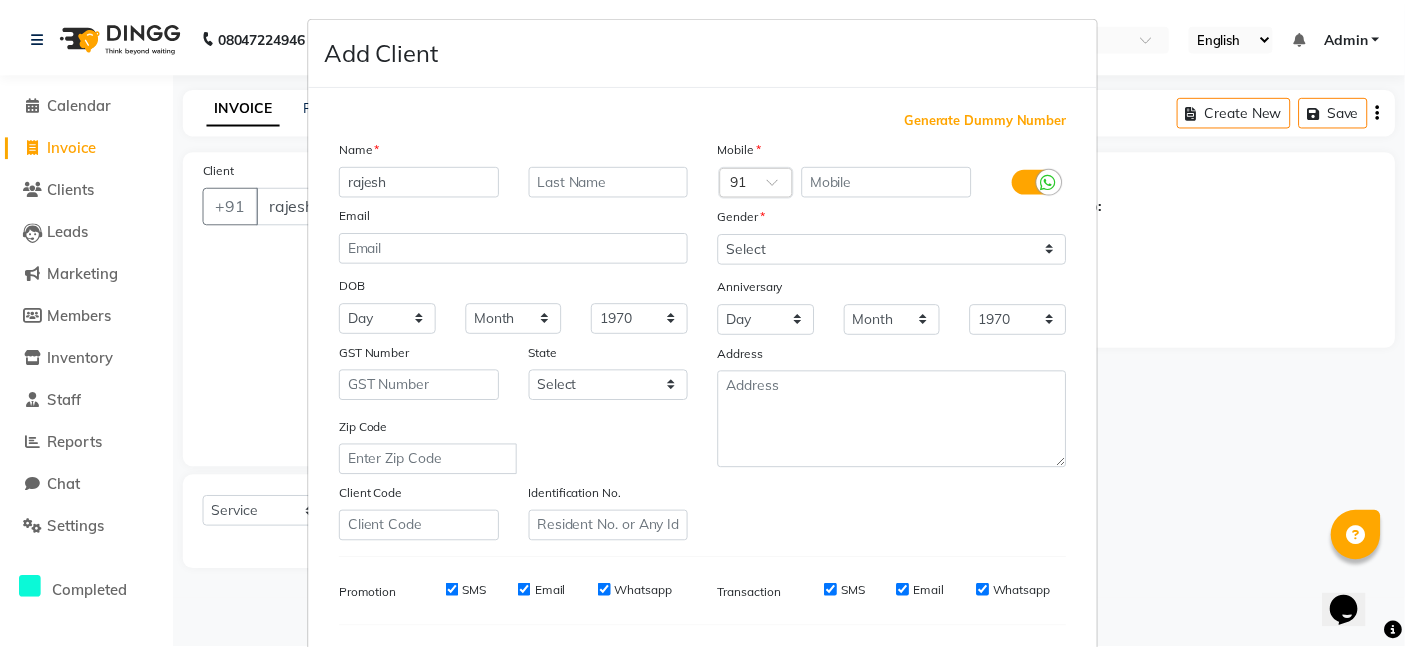 scroll, scrollTop: 271, scrollLeft: 0, axis: vertical 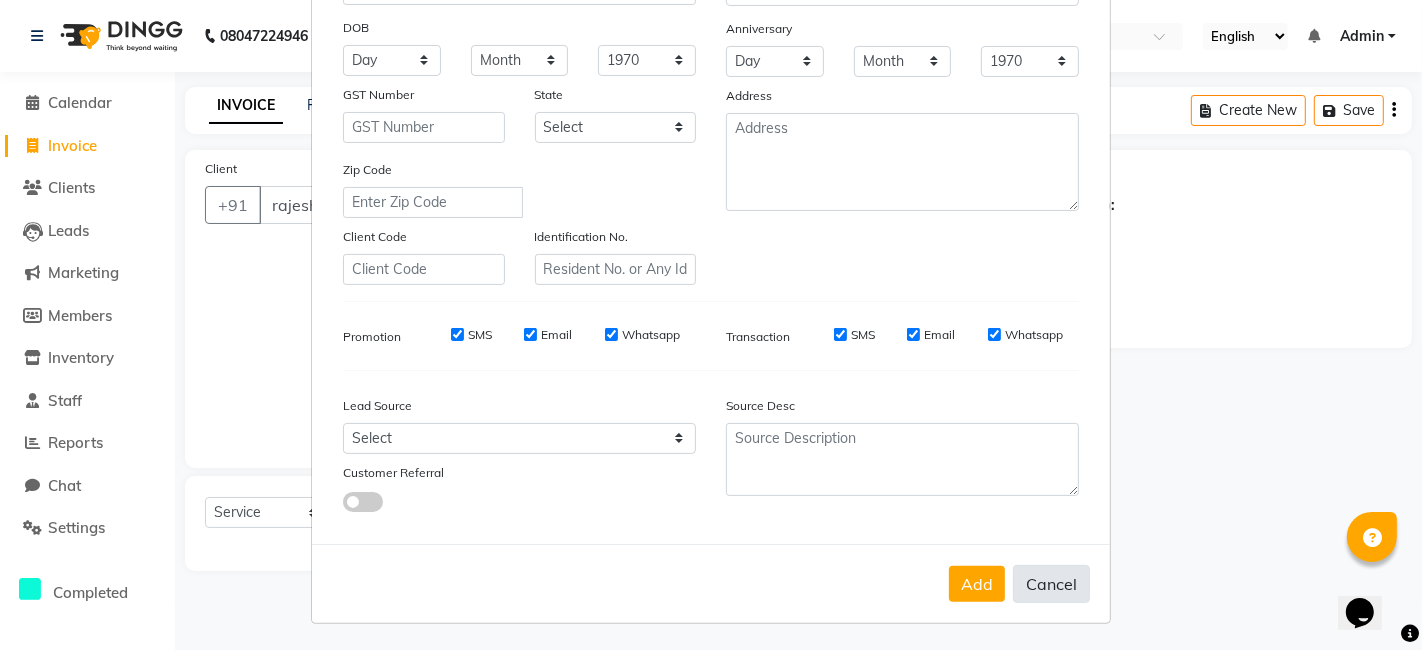 click on "Cancel" at bounding box center [1051, 584] 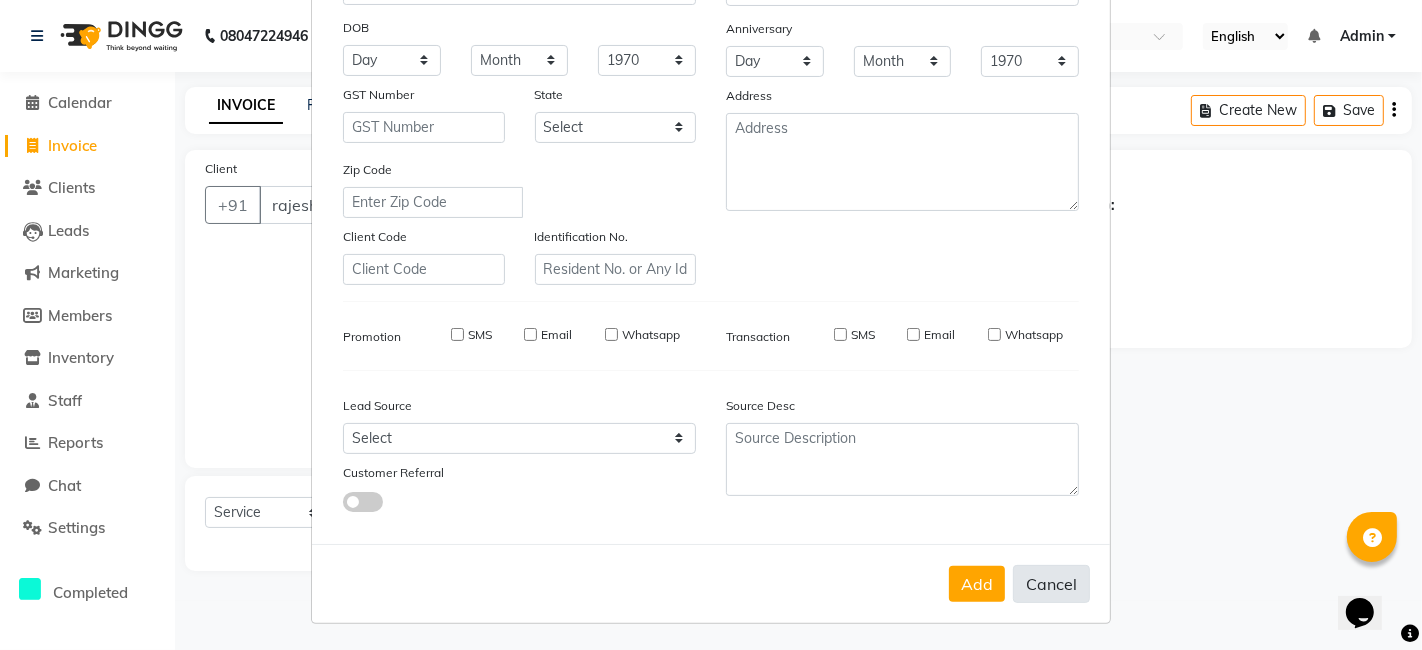 type 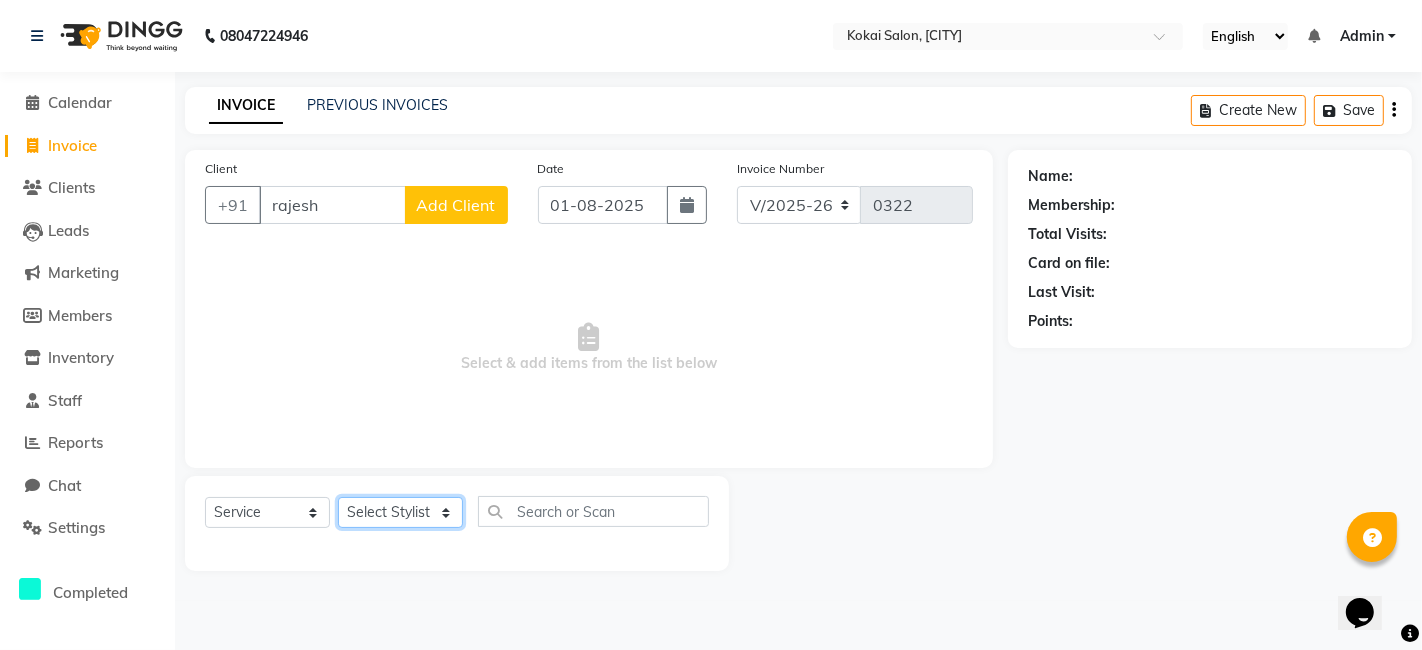 click on "Select Stylist Bindu Pankaj Kumar Pratikcha Varsha" 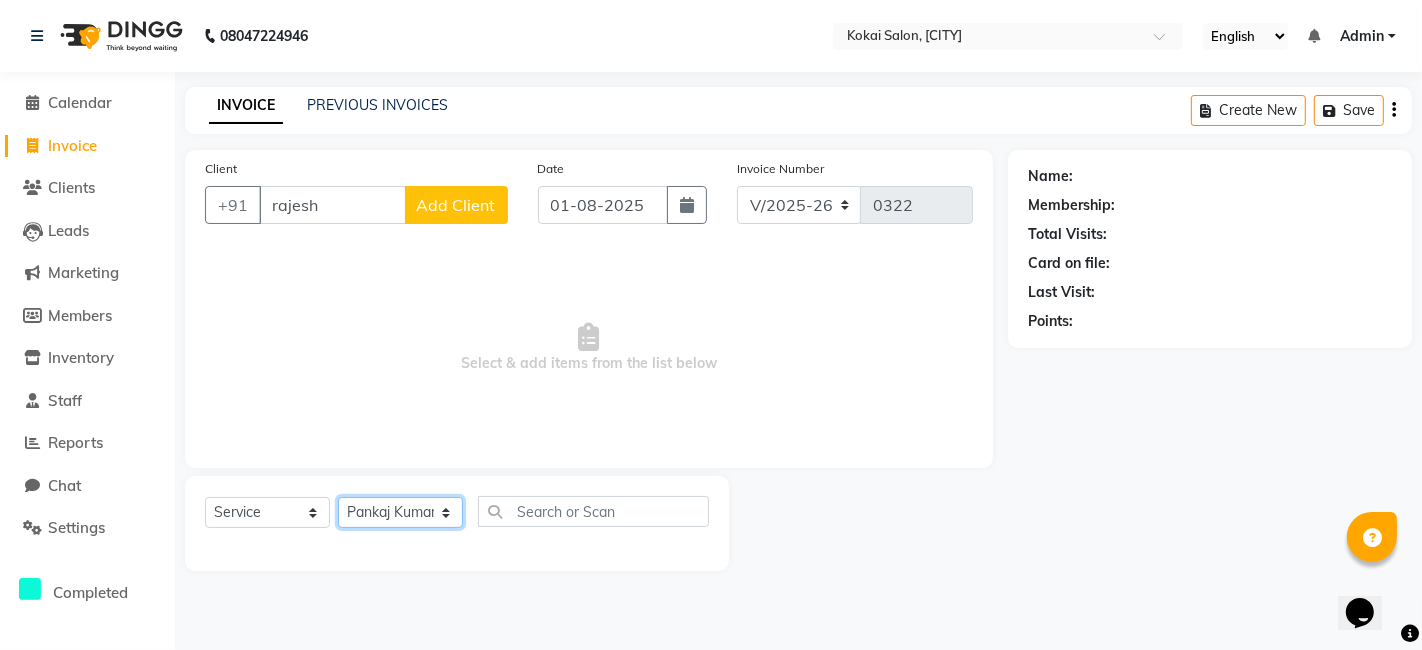 click on "Select Stylist Bindu Pankaj Kumar Pratikcha Varsha" 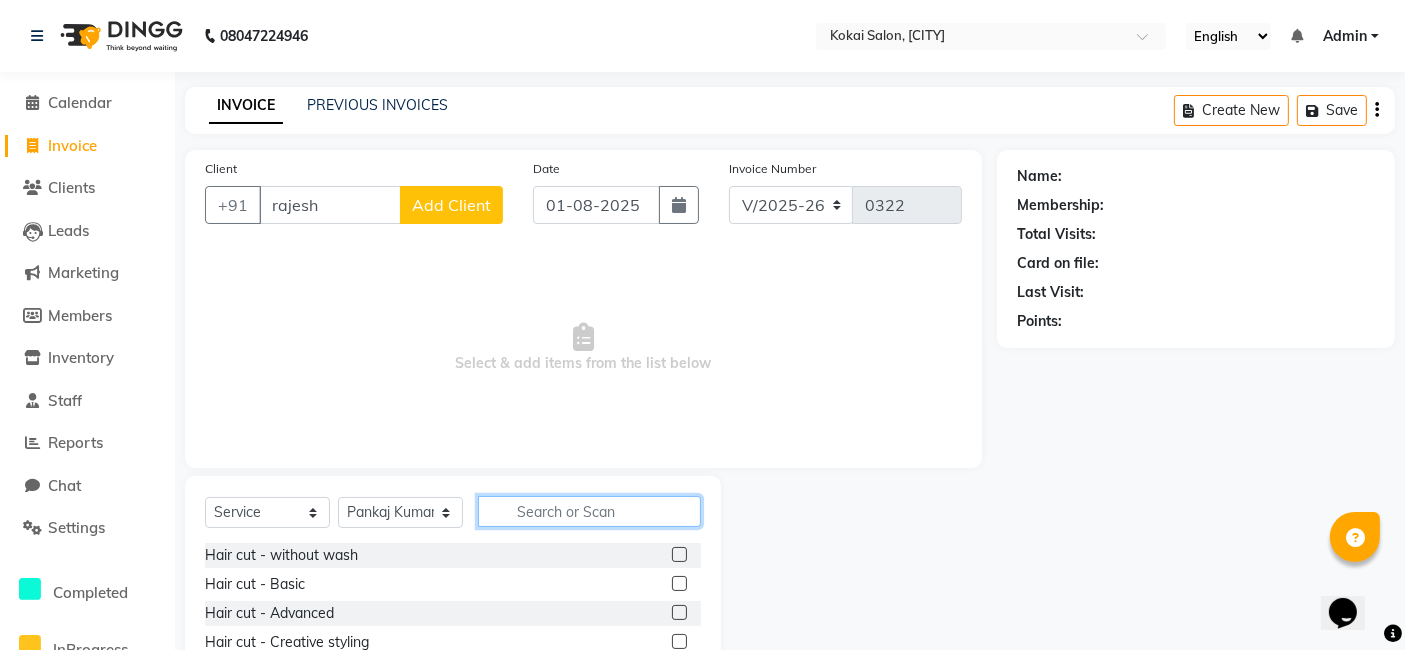 click 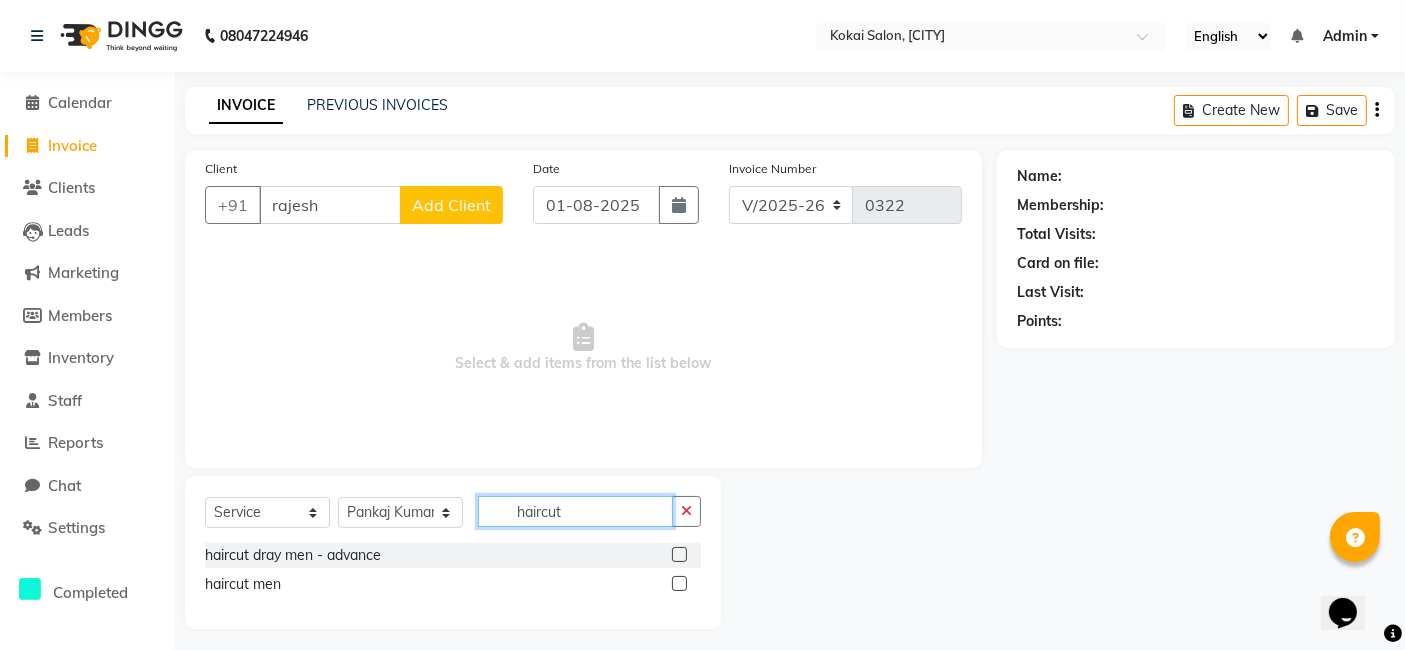 type on "haircut" 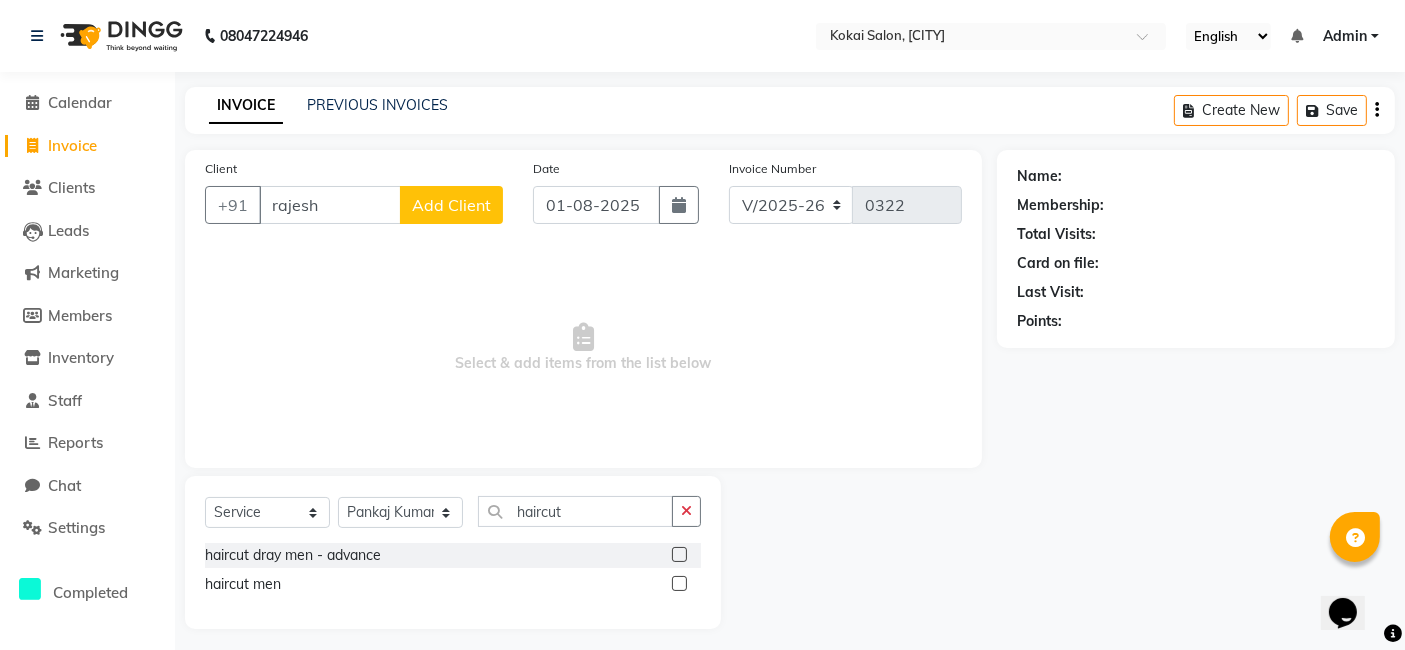 click 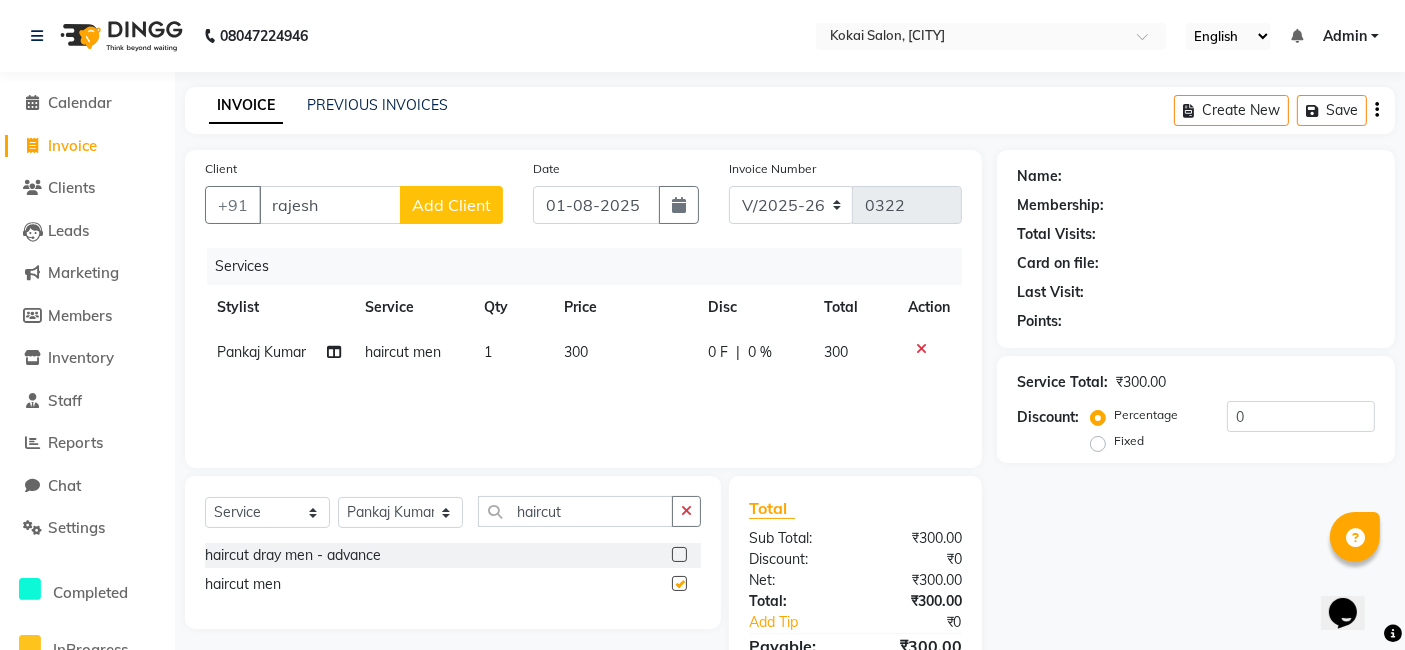 checkbox on "false" 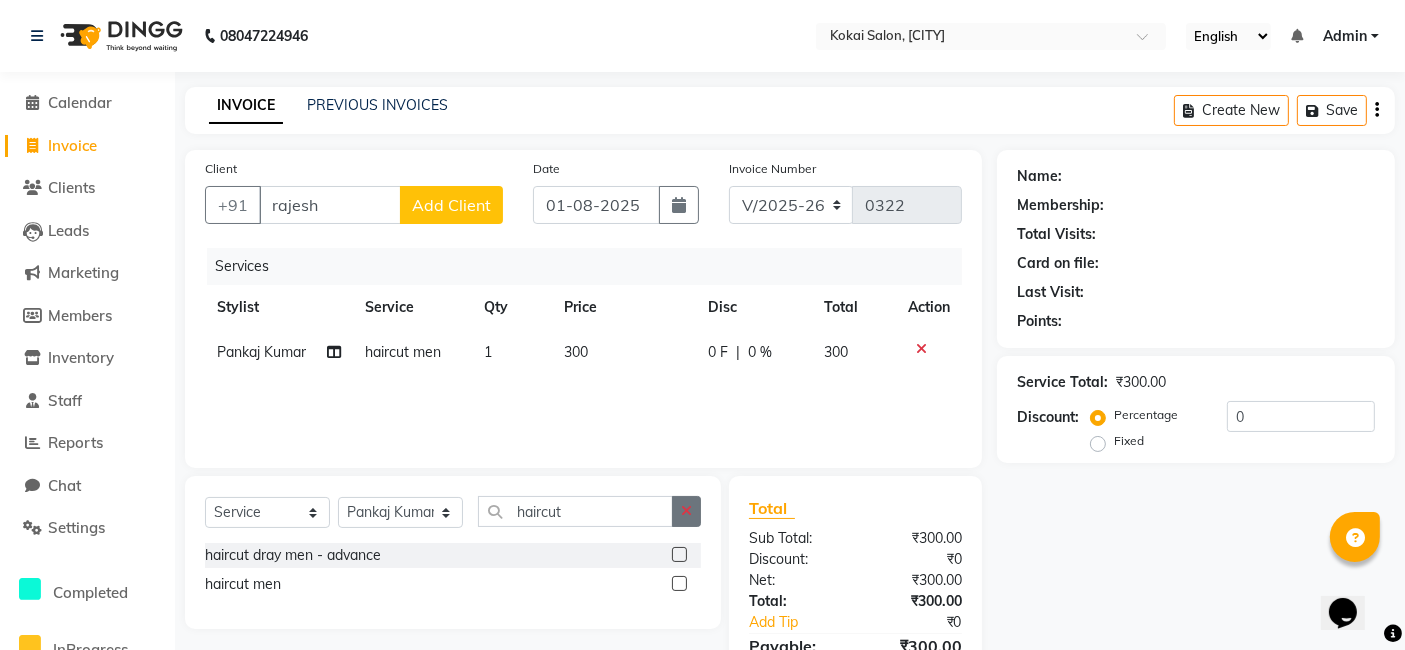 click 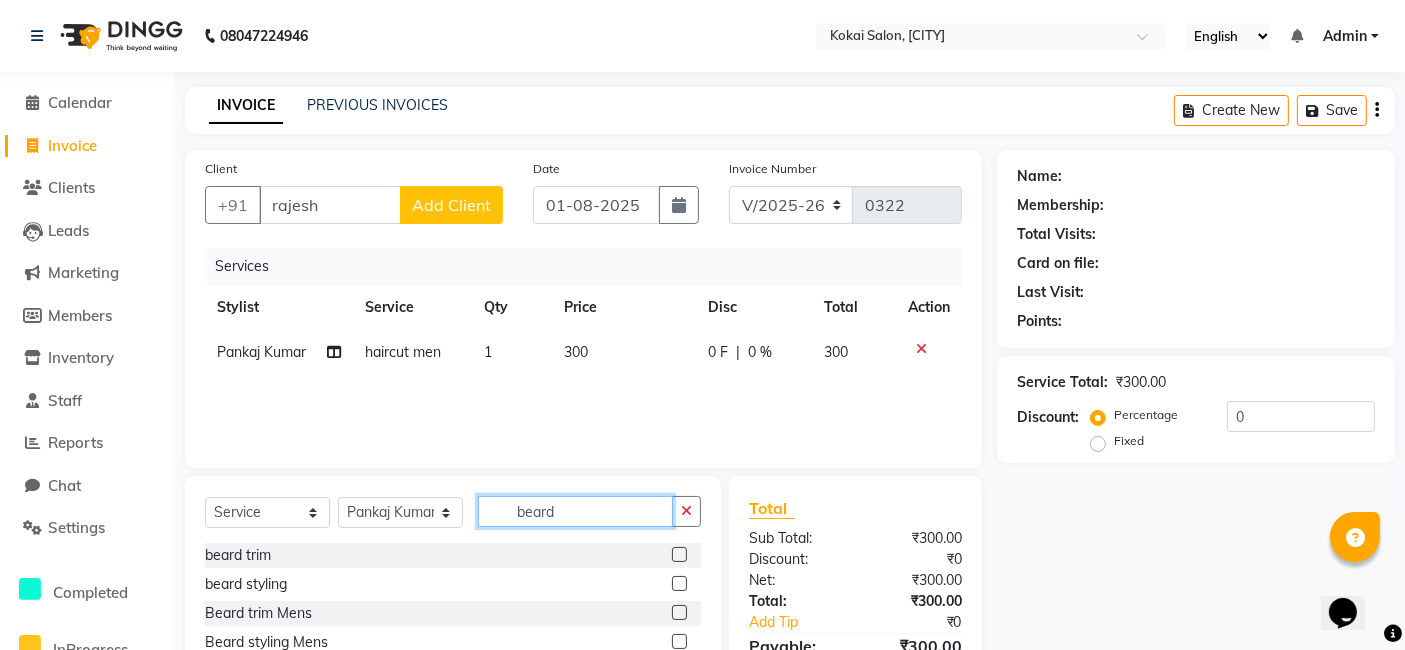 type on "beard" 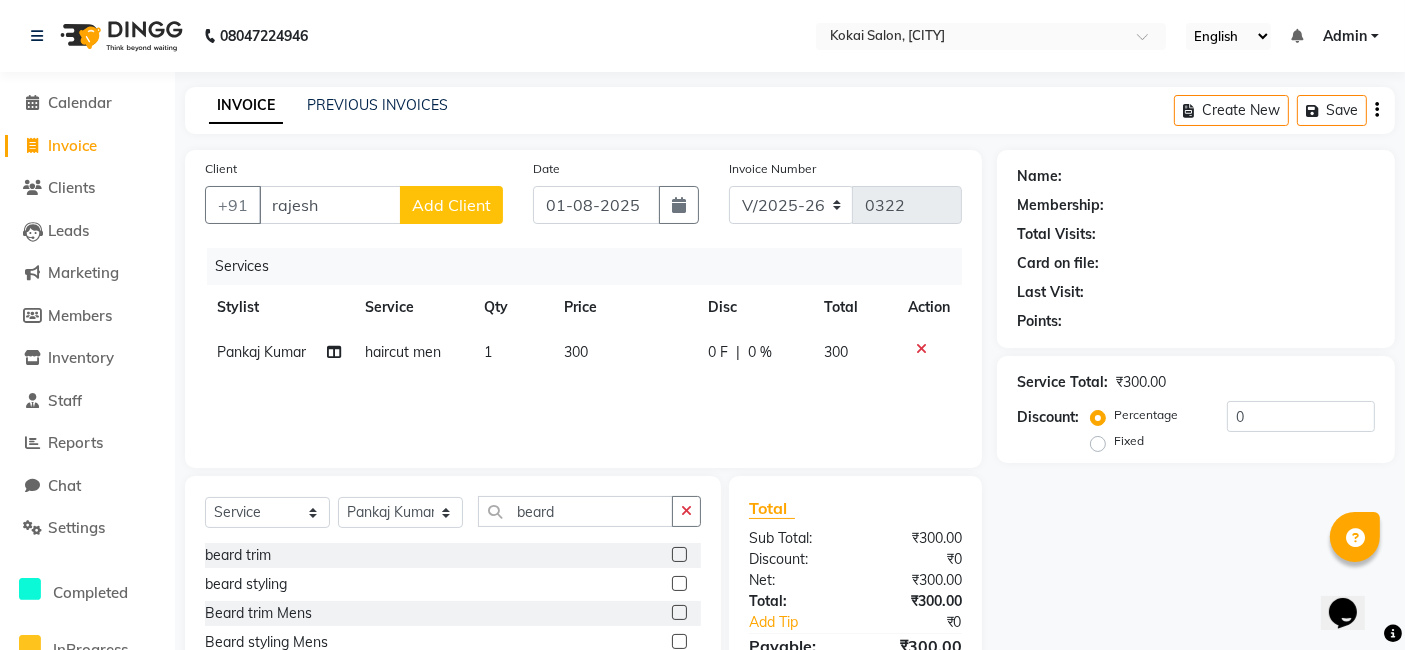 click 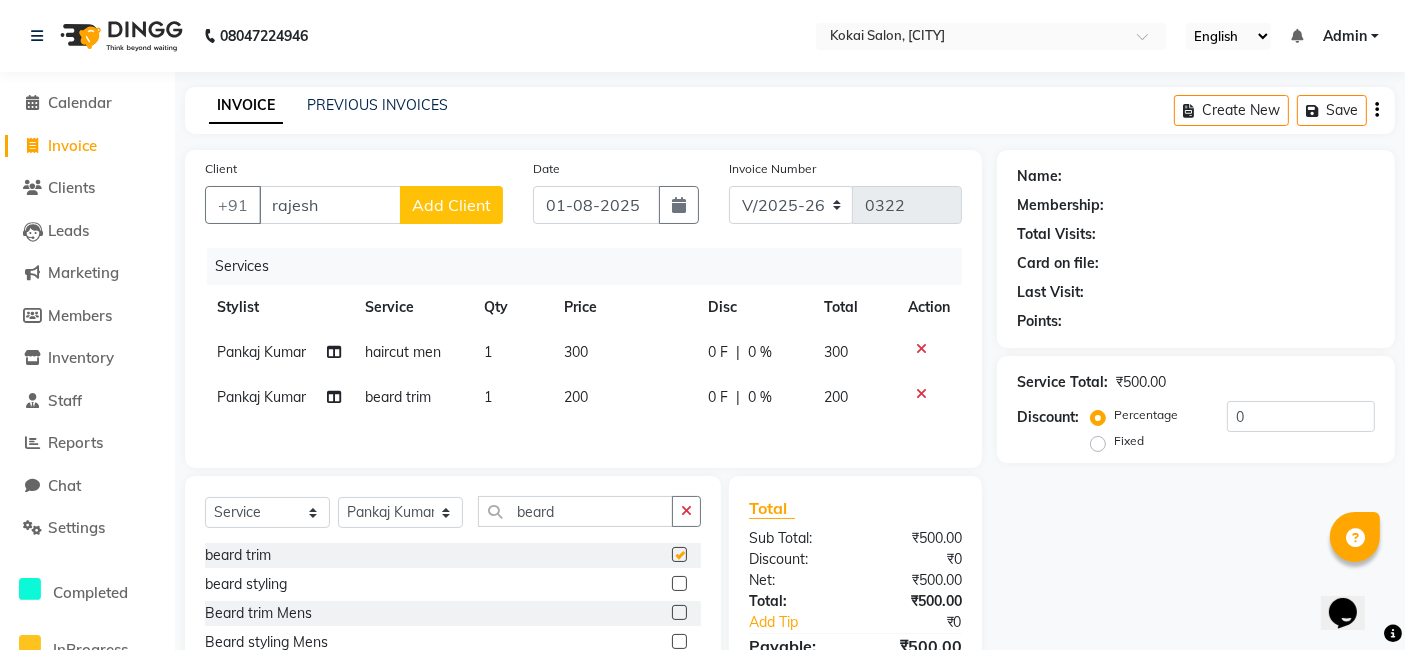 checkbox on "false" 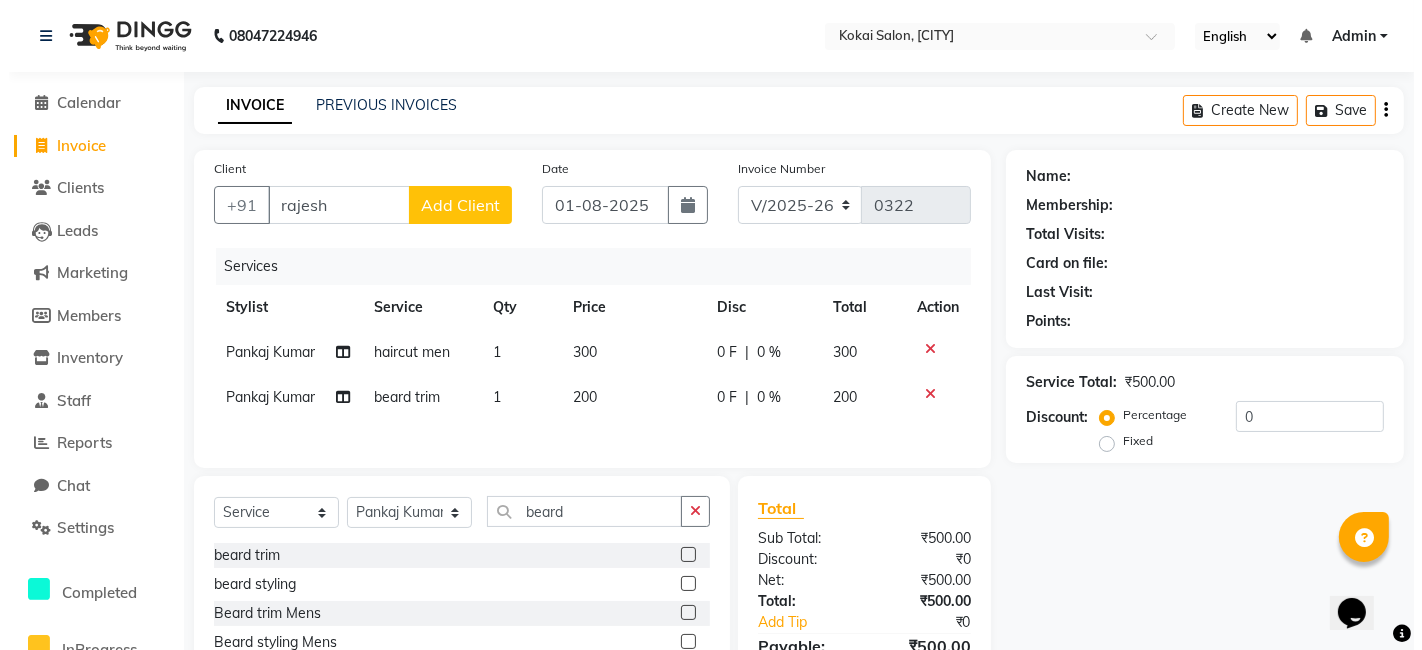 scroll, scrollTop: 128, scrollLeft: 0, axis: vertical 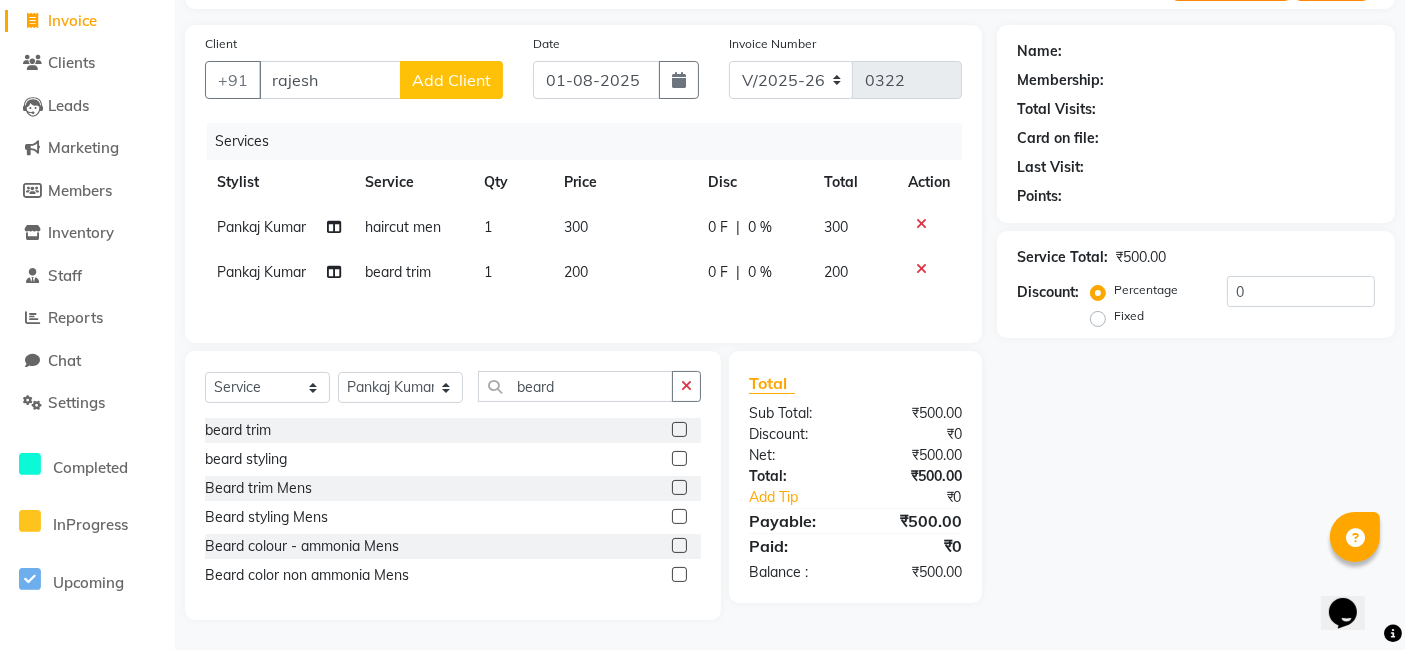click on "Add Client" 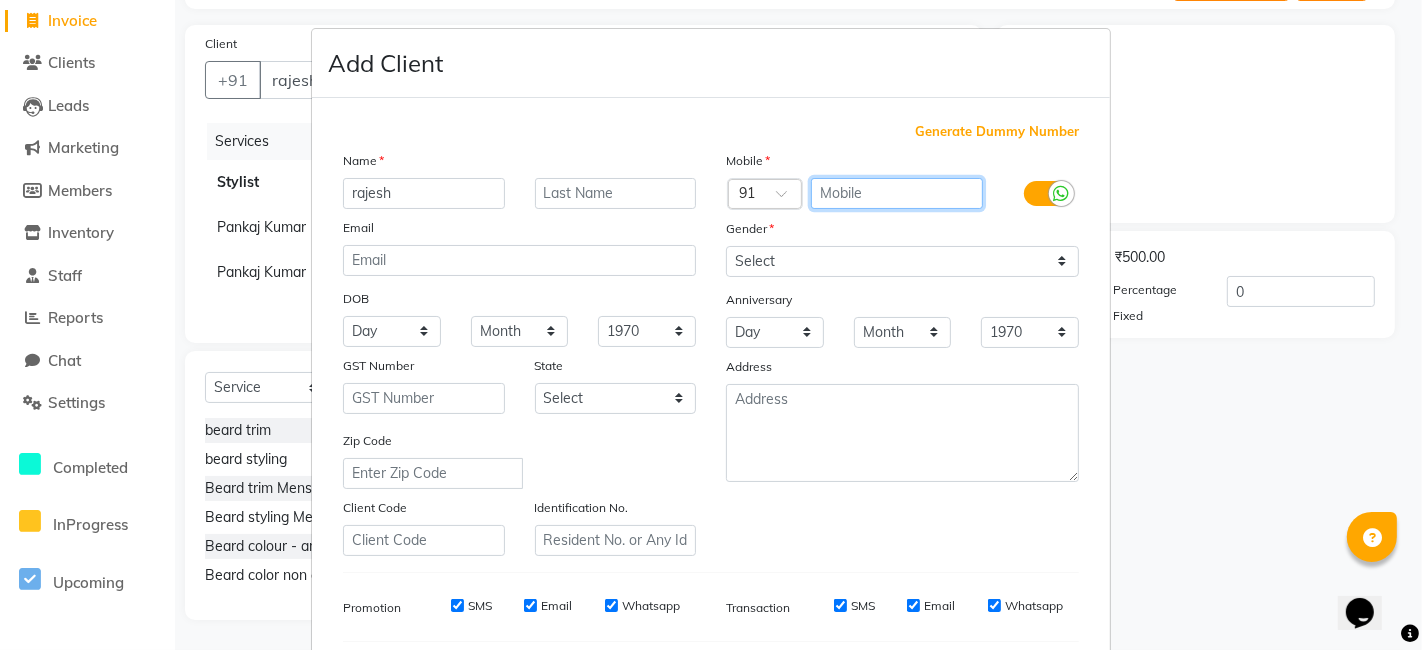 click at bounding box center (897, 193) 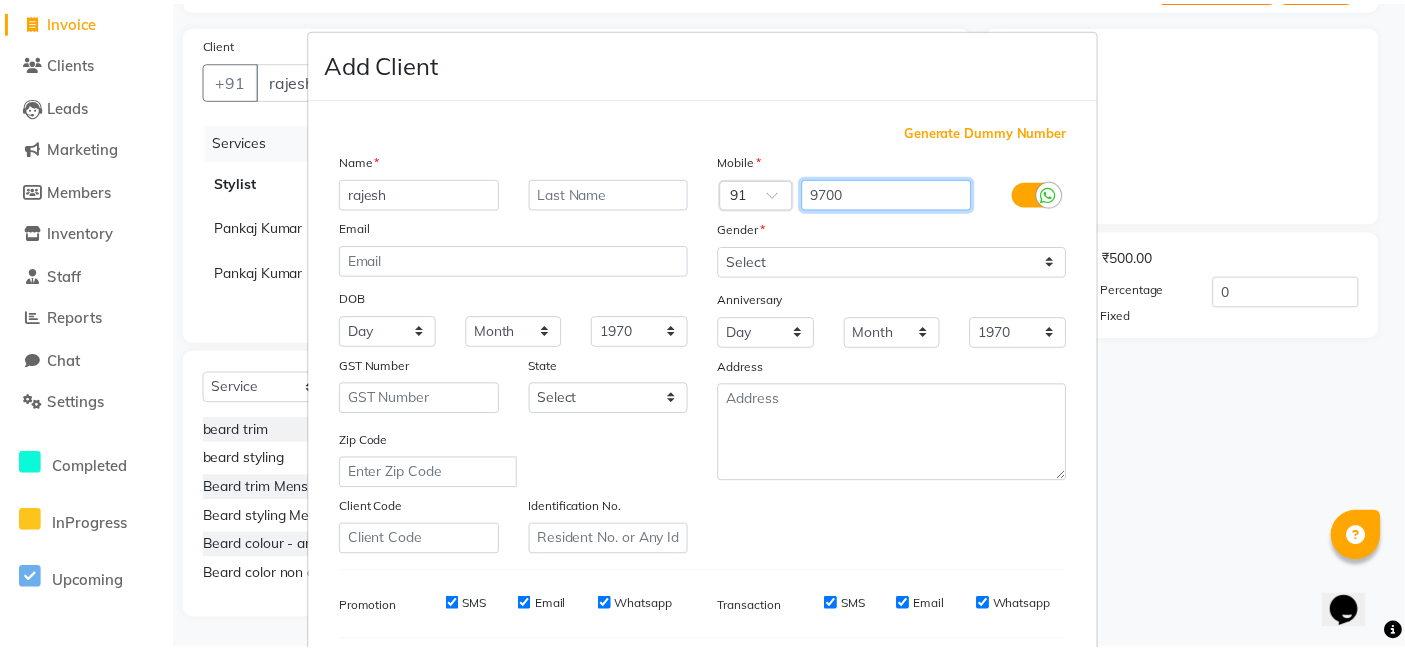 scroll, scrollTop: 271, scrollLeft: 0, axis: vertical 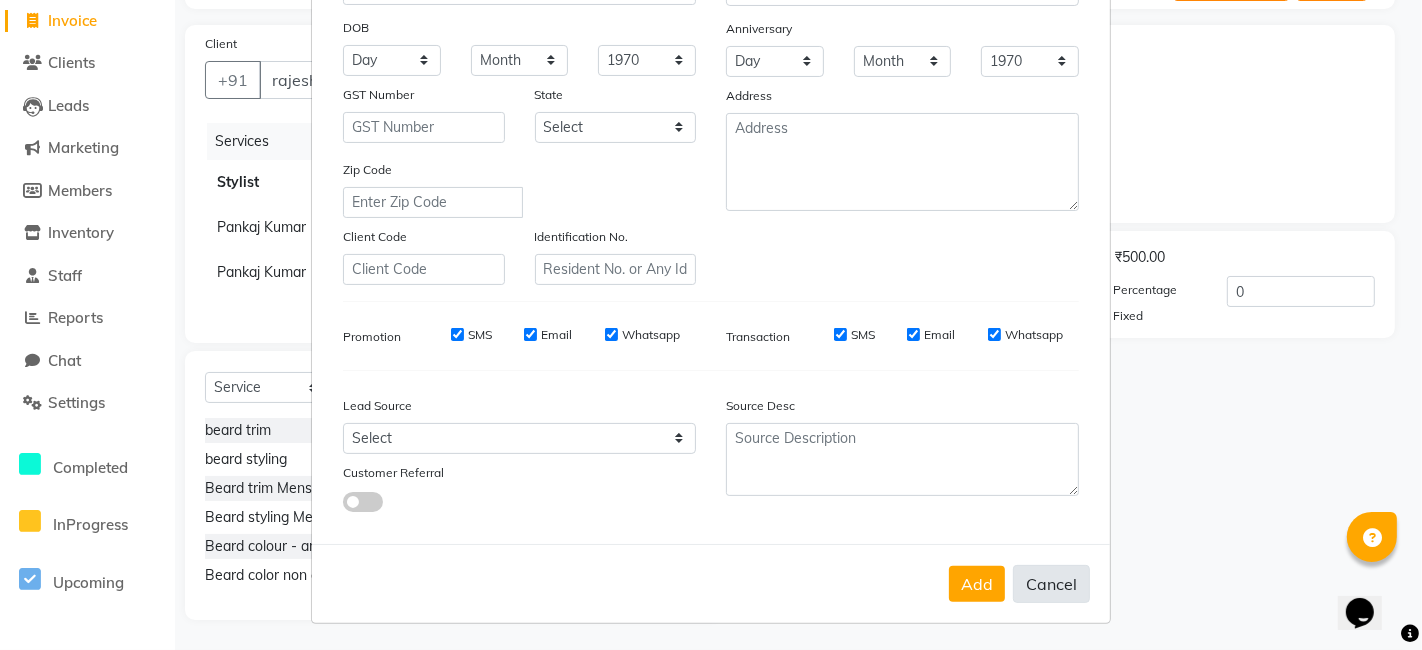 type on "9700" 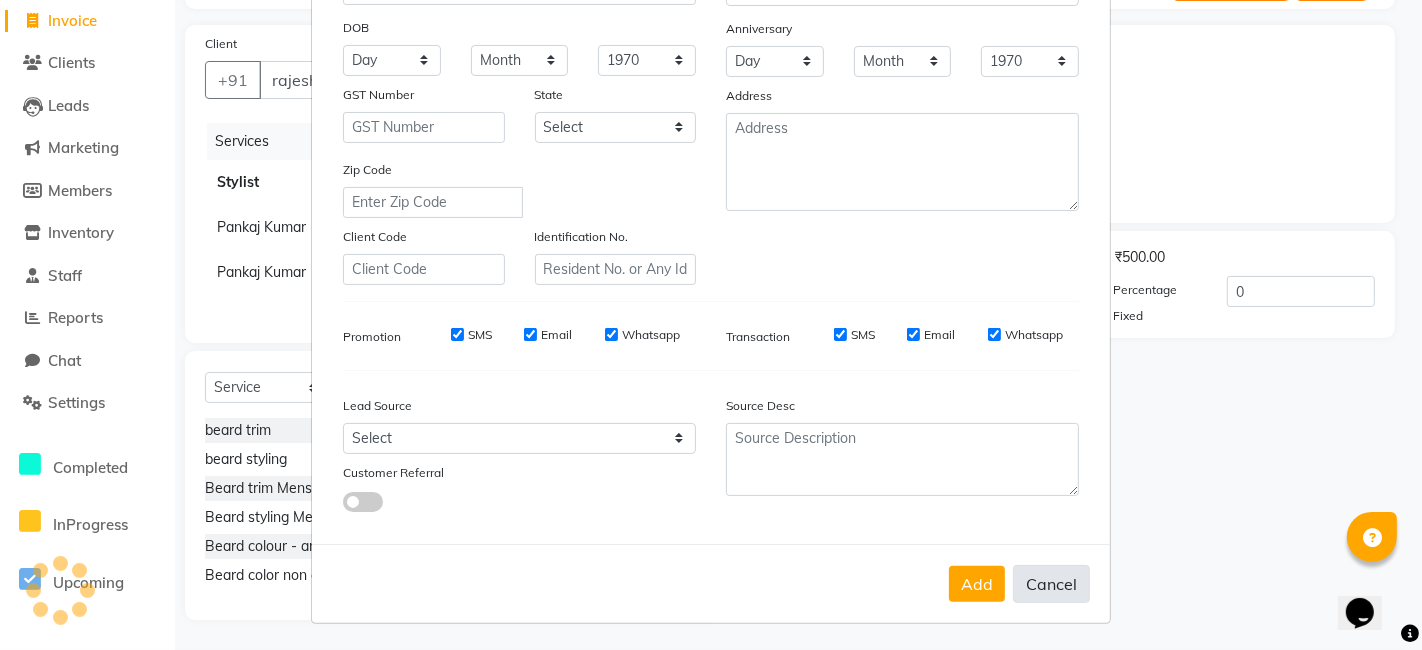 click on "Cancel" at bounding box center [1051, 584] 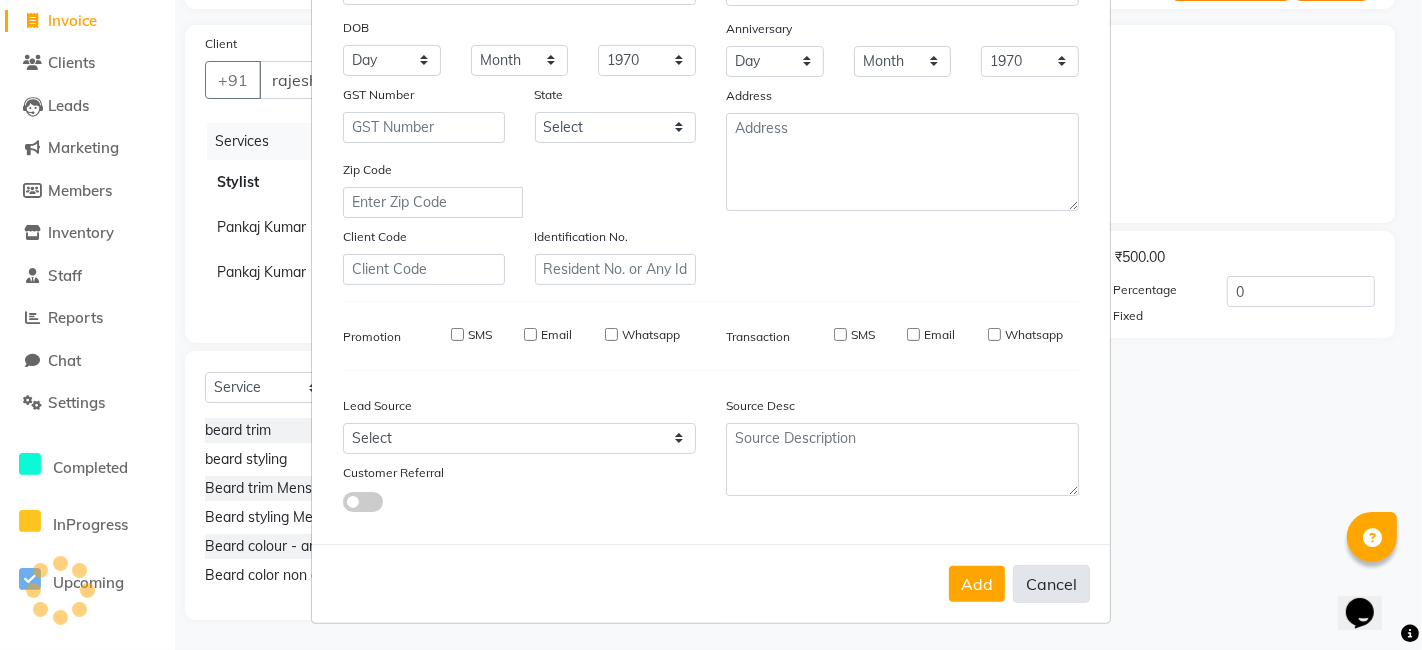 type 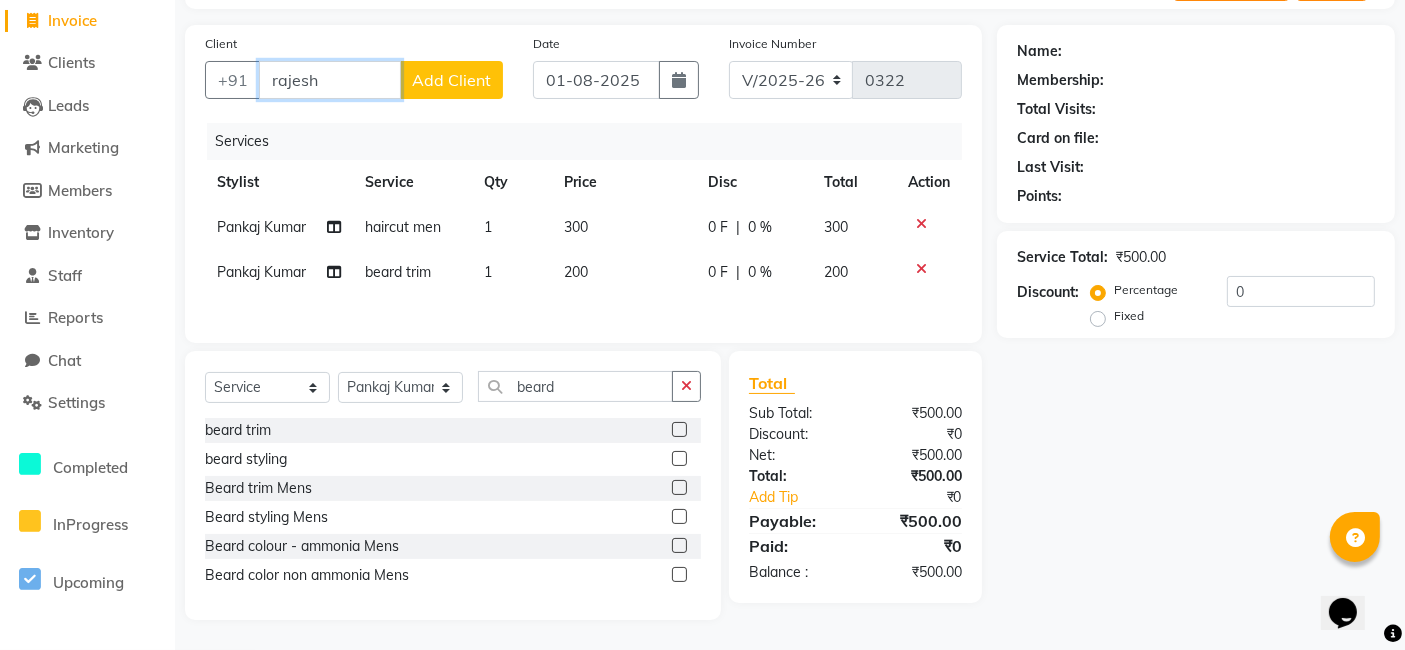 click on "rajesh" at bounding box center (330, 80) 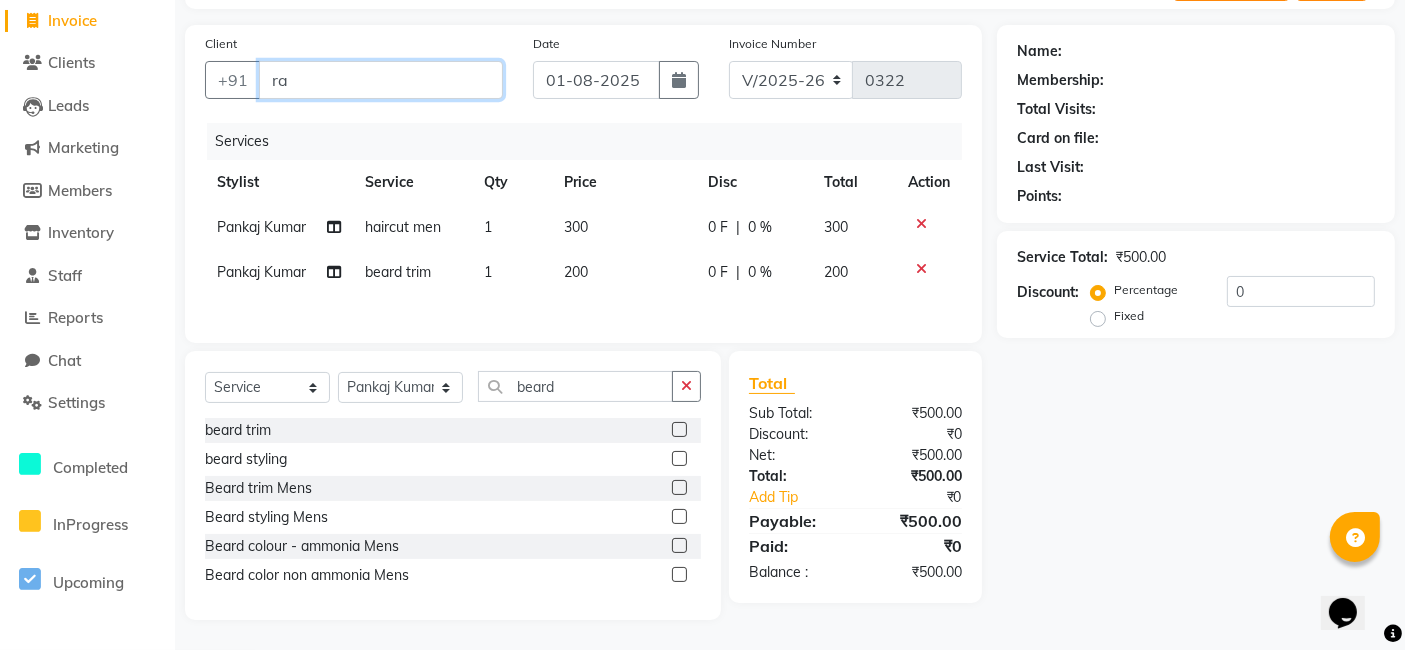 type on "r" 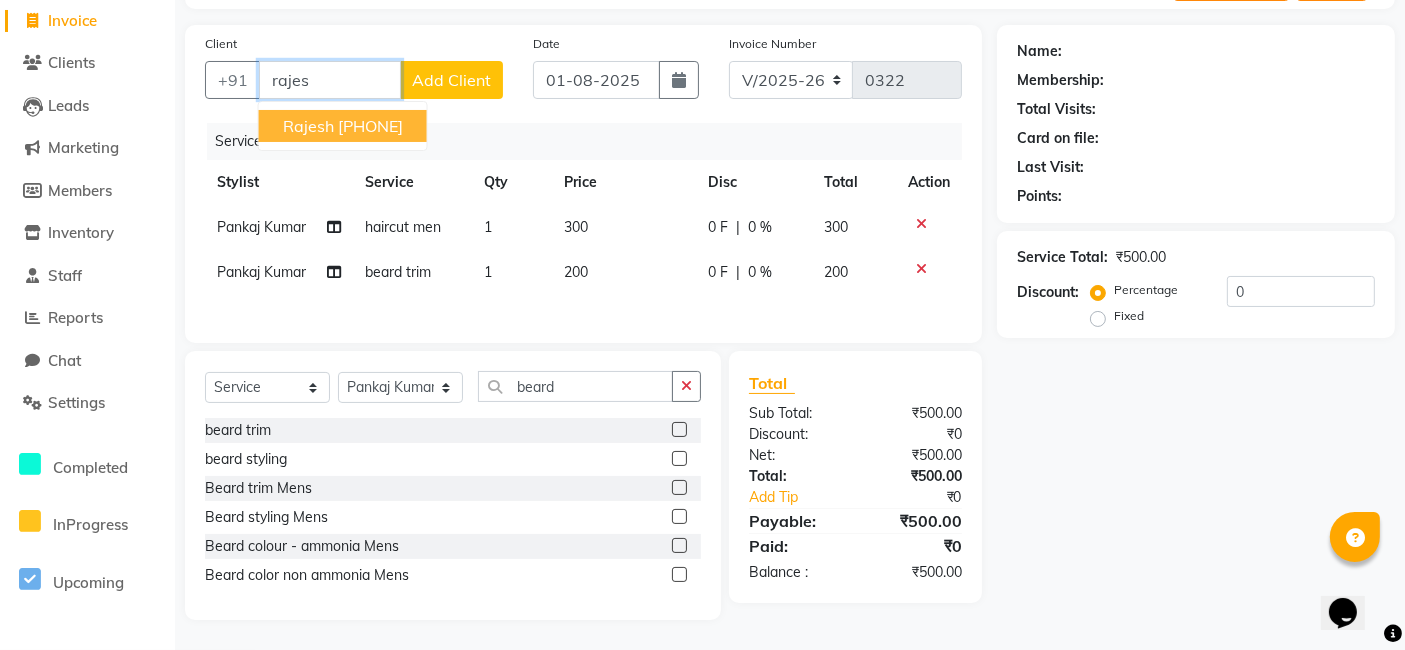 click on "[PHONE]" at bounding box center (370, 126) 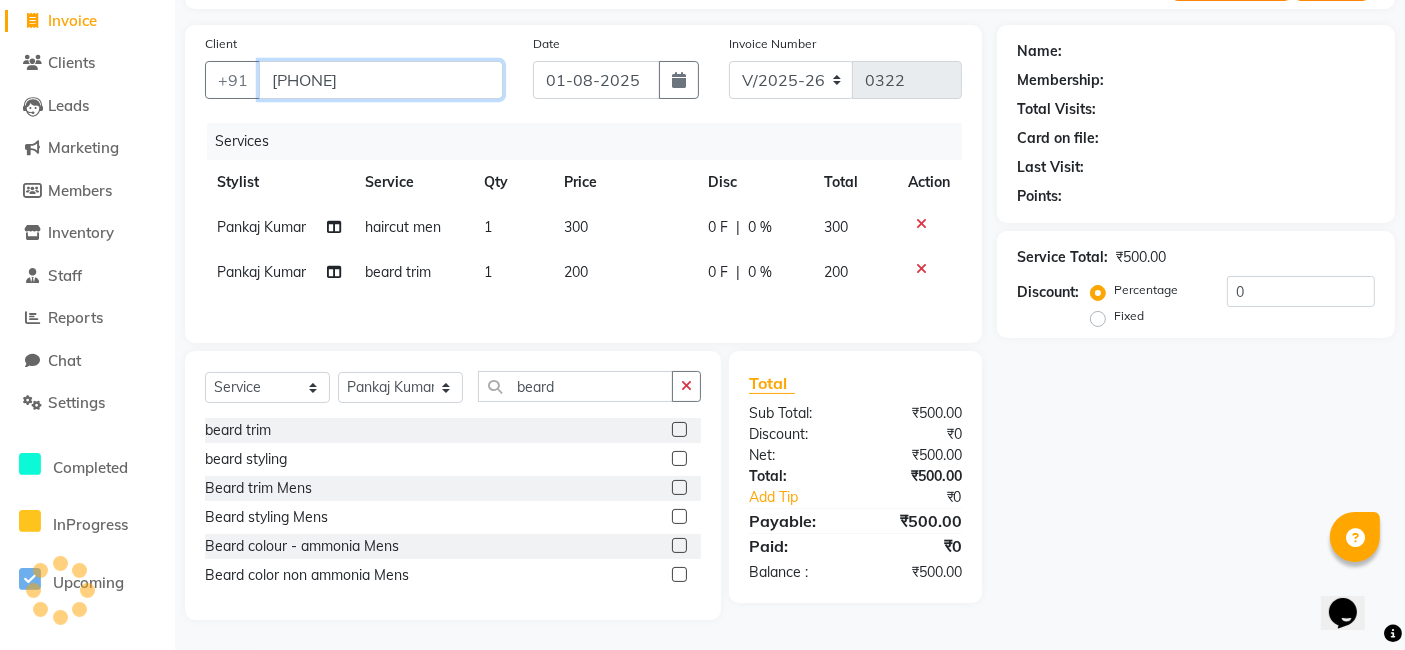 type on "[PHONE]" 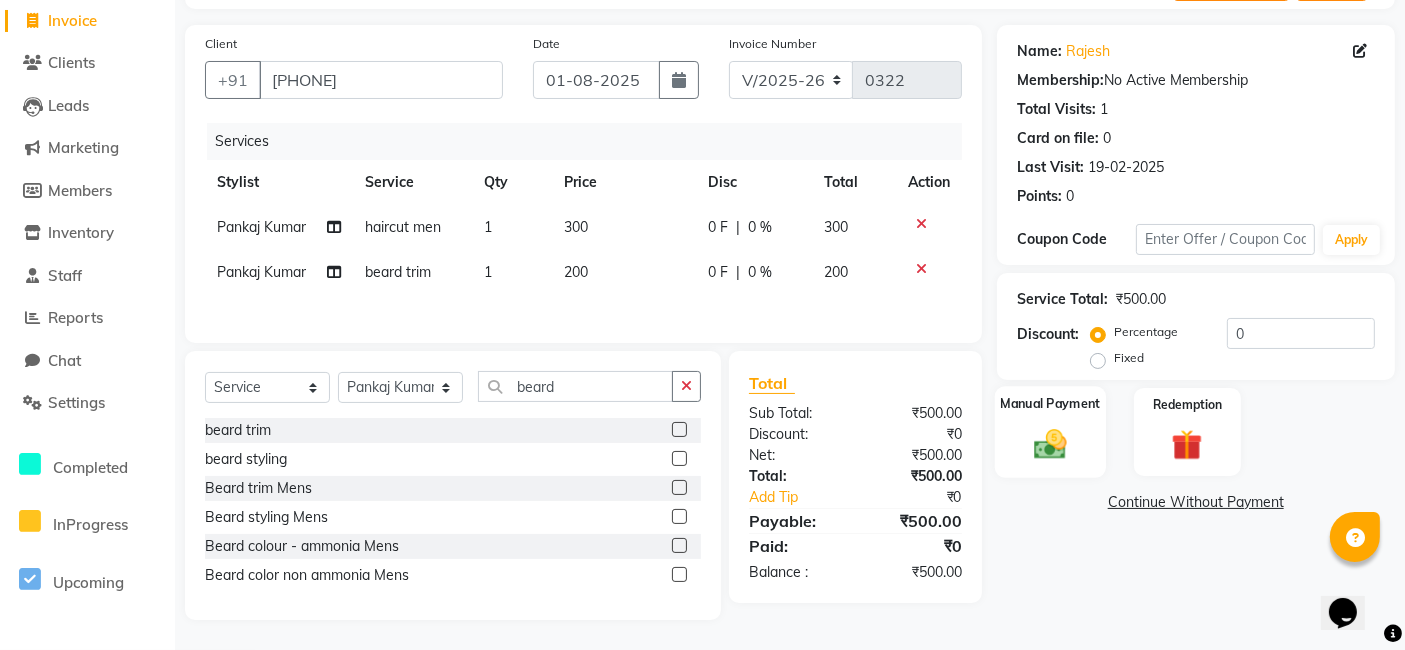 click 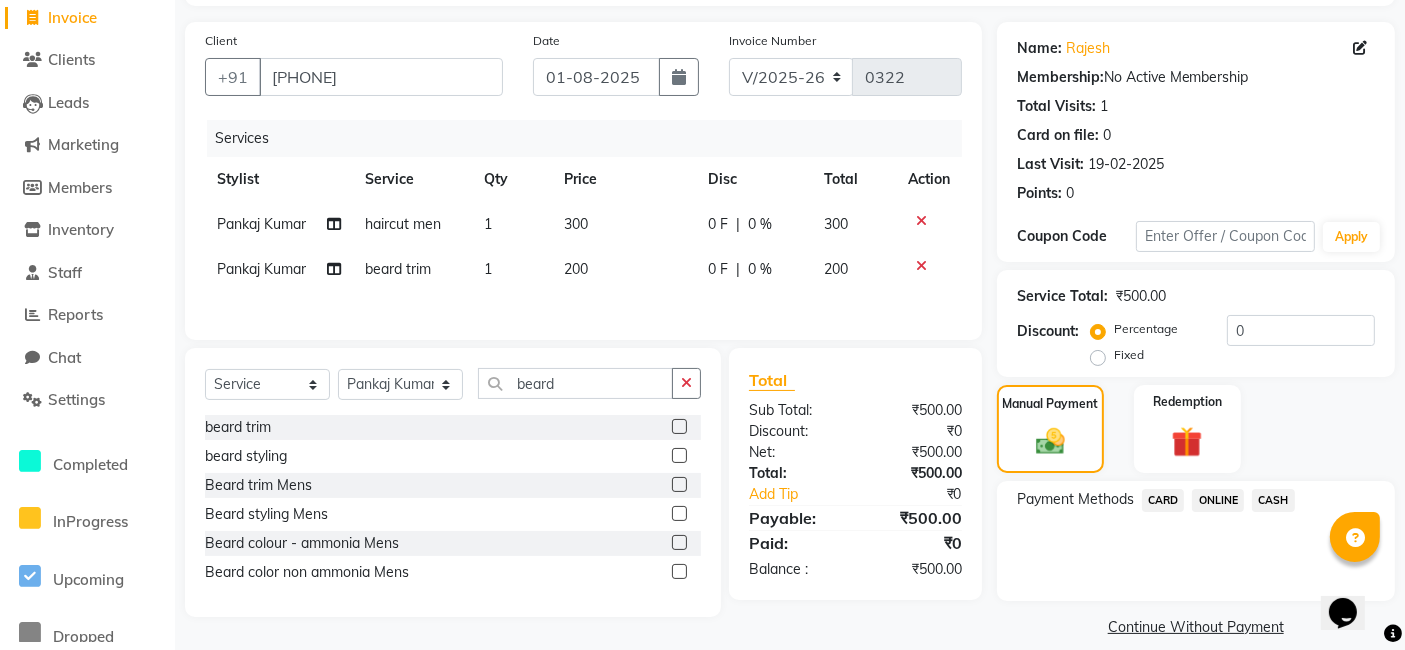 click on "ONLINE" 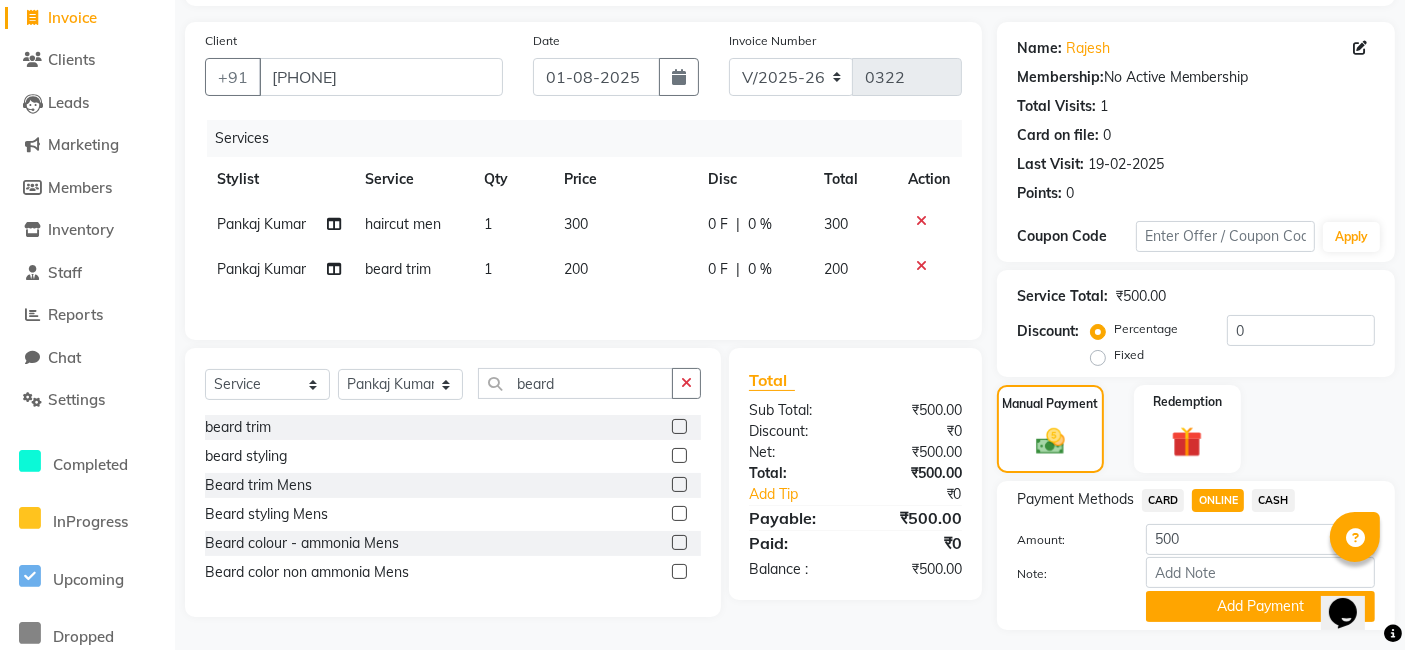 scroll, scrollTop: 177, scrollLeft: 0, axis: vertical 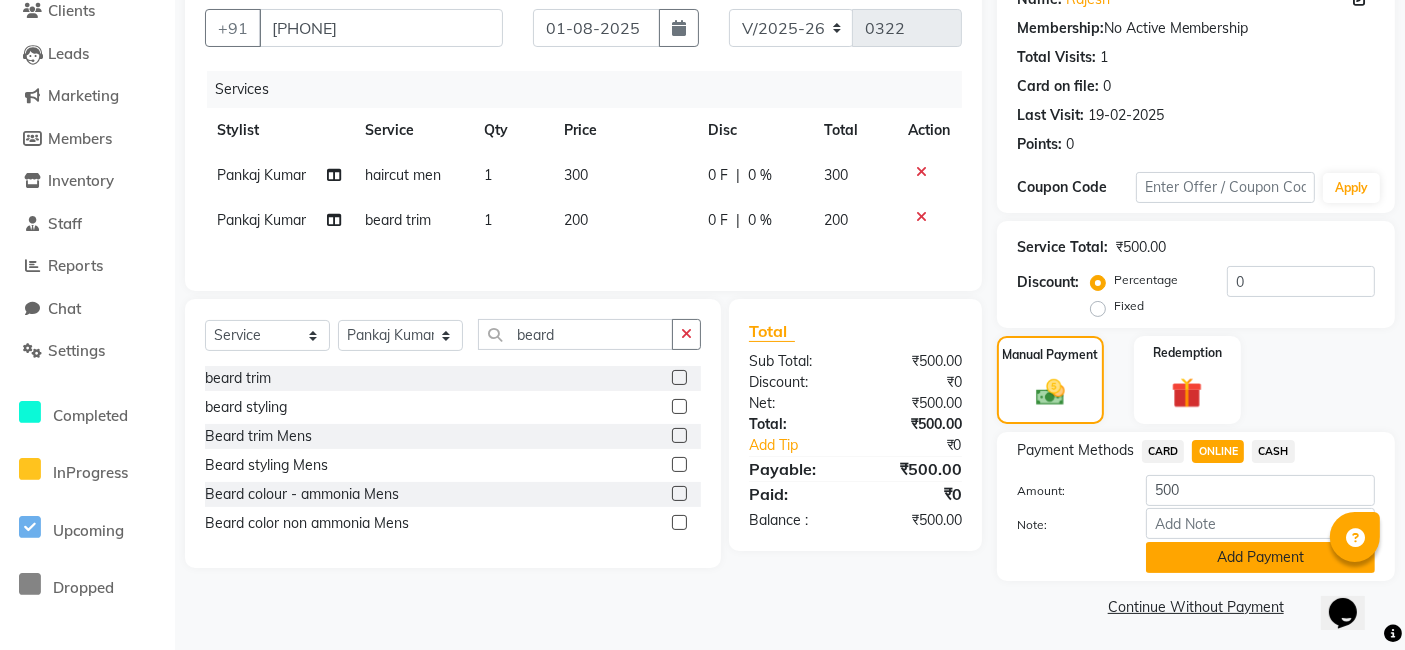 click on "Add Payment" 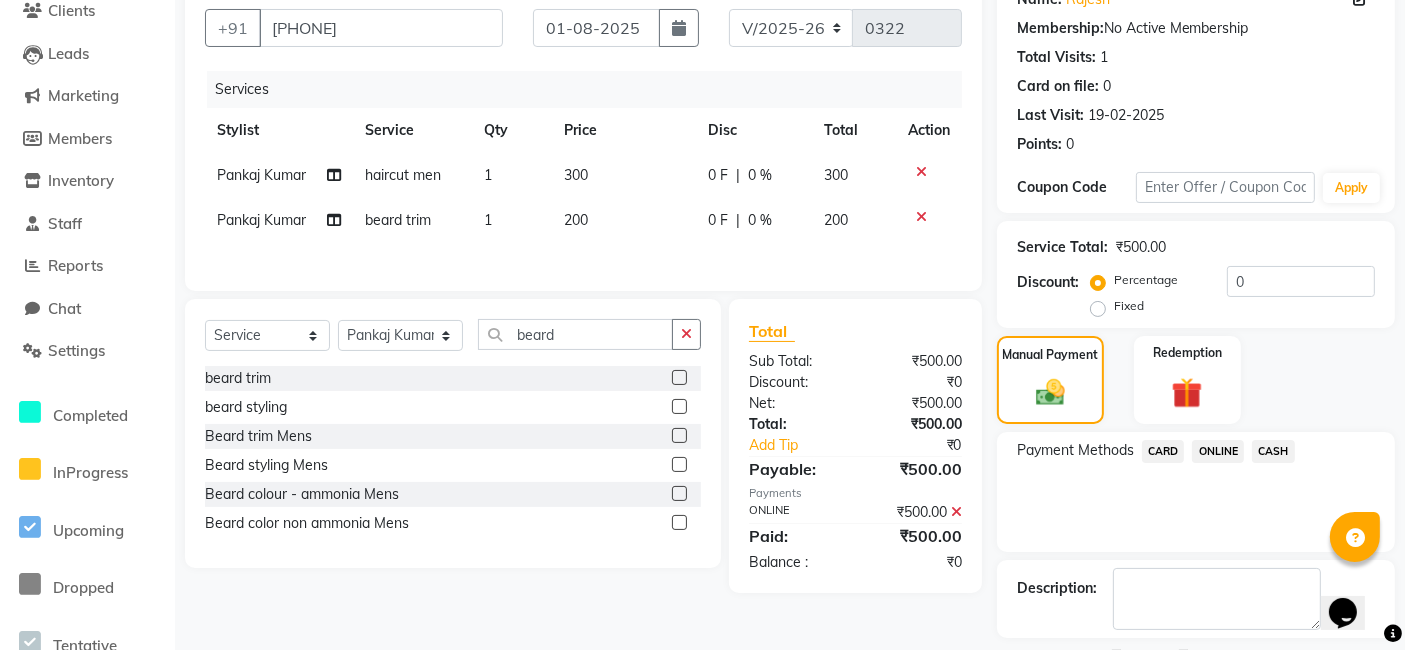 scroll, scrollTop: 260, scrollLeft: 0, axis: vertical 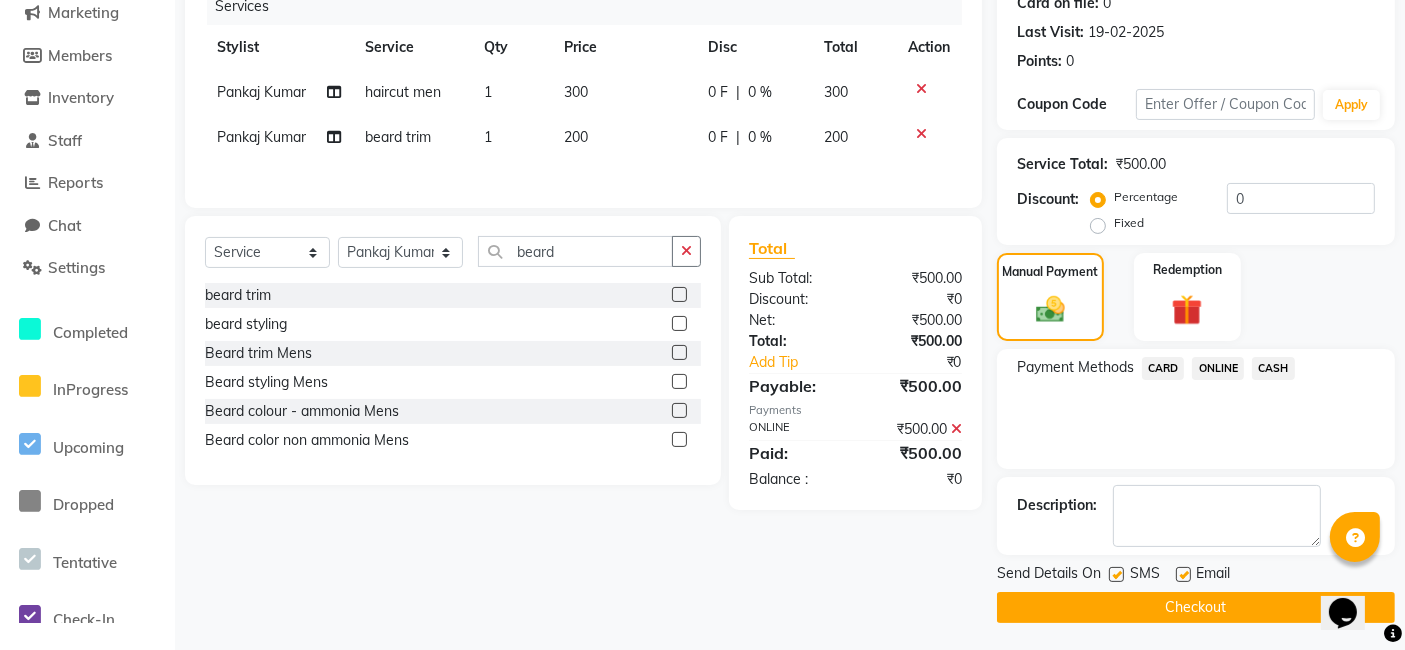 click on "Checkout" 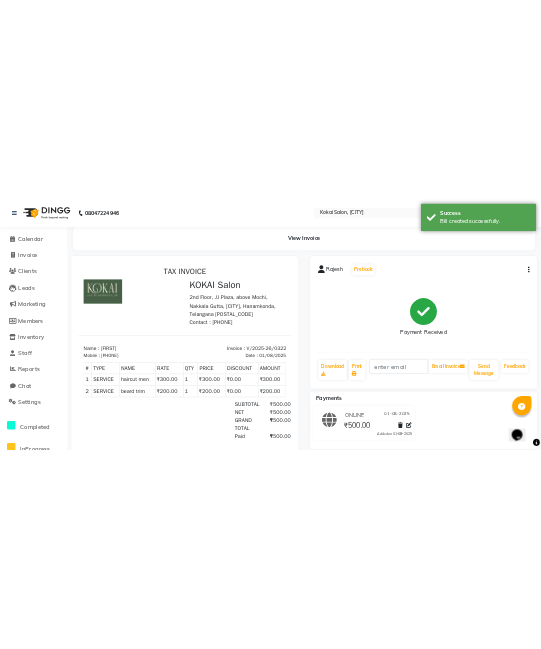 scroll, scrollTop: 0, scrollLeft: 0, axis: both 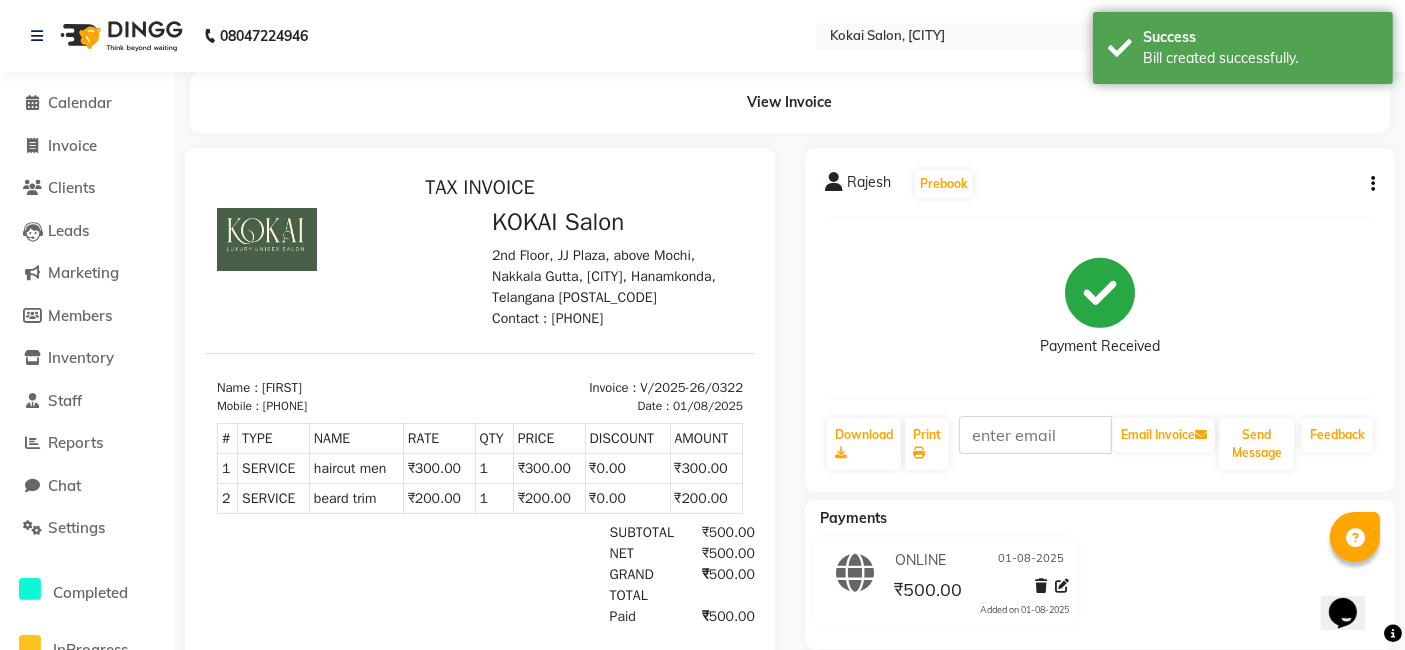 select on "service" 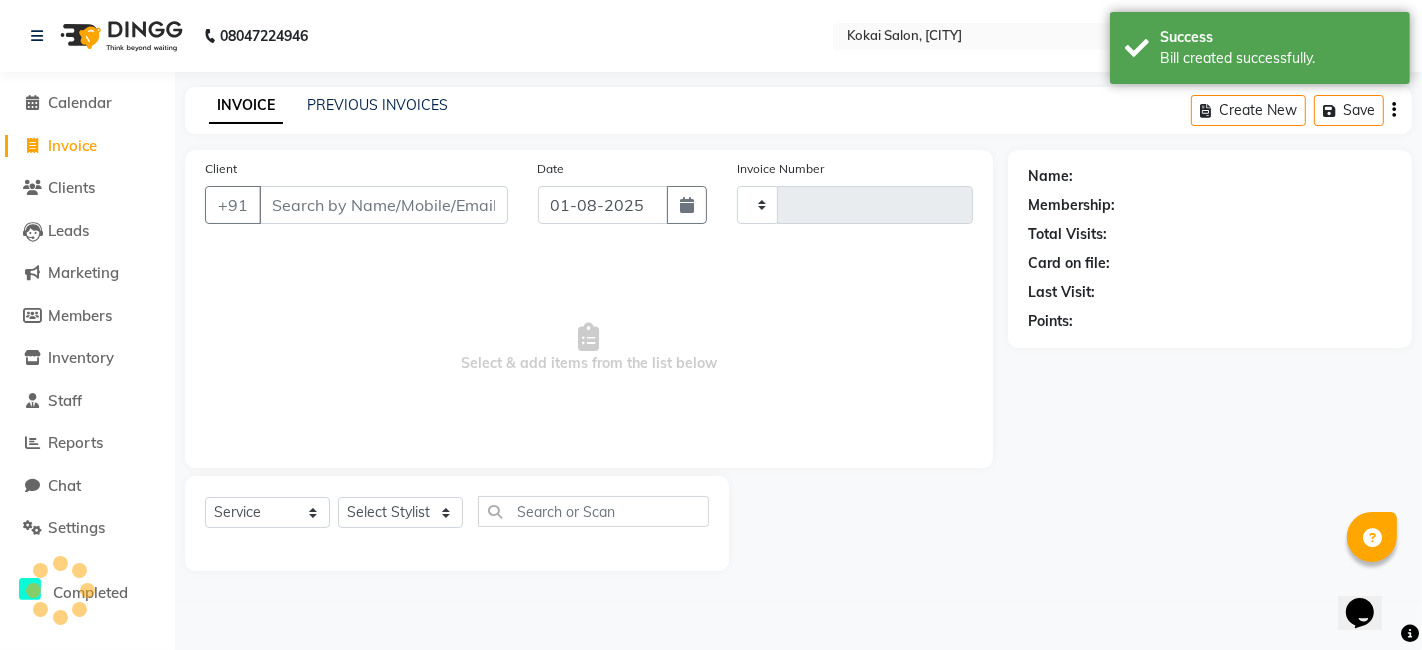type on "0323" 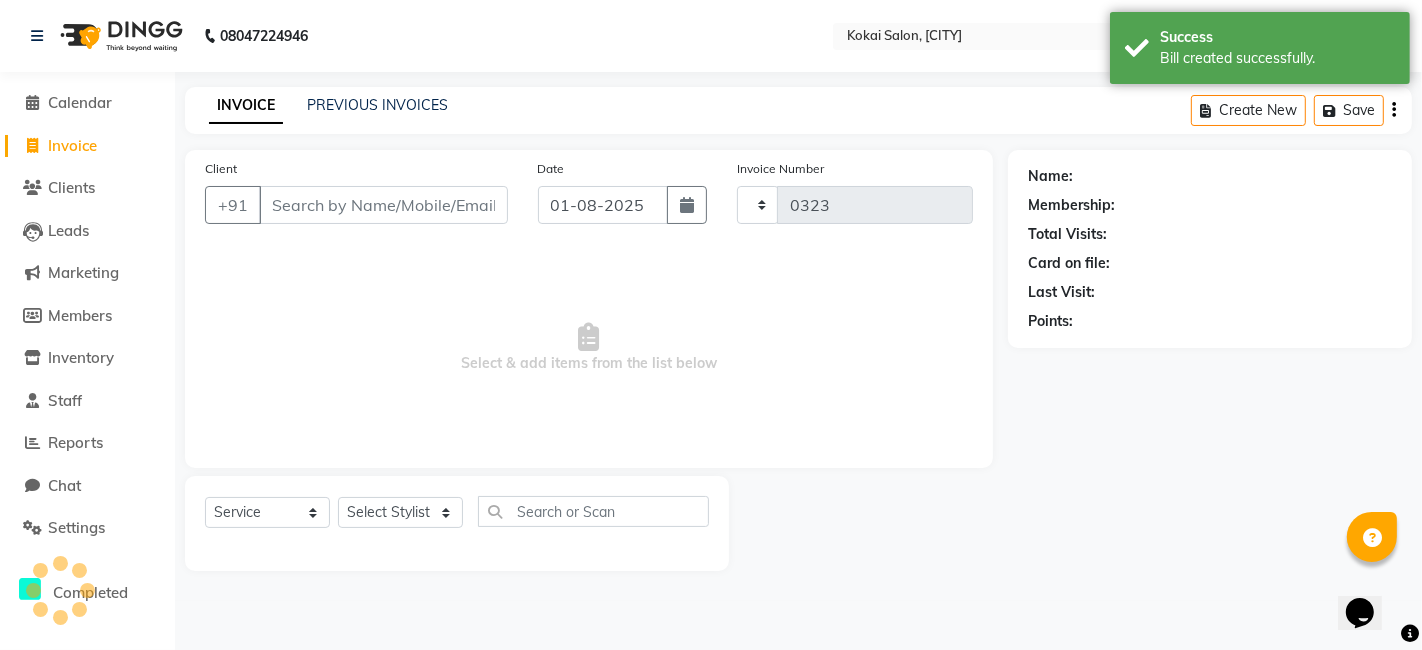 select on "7546" 